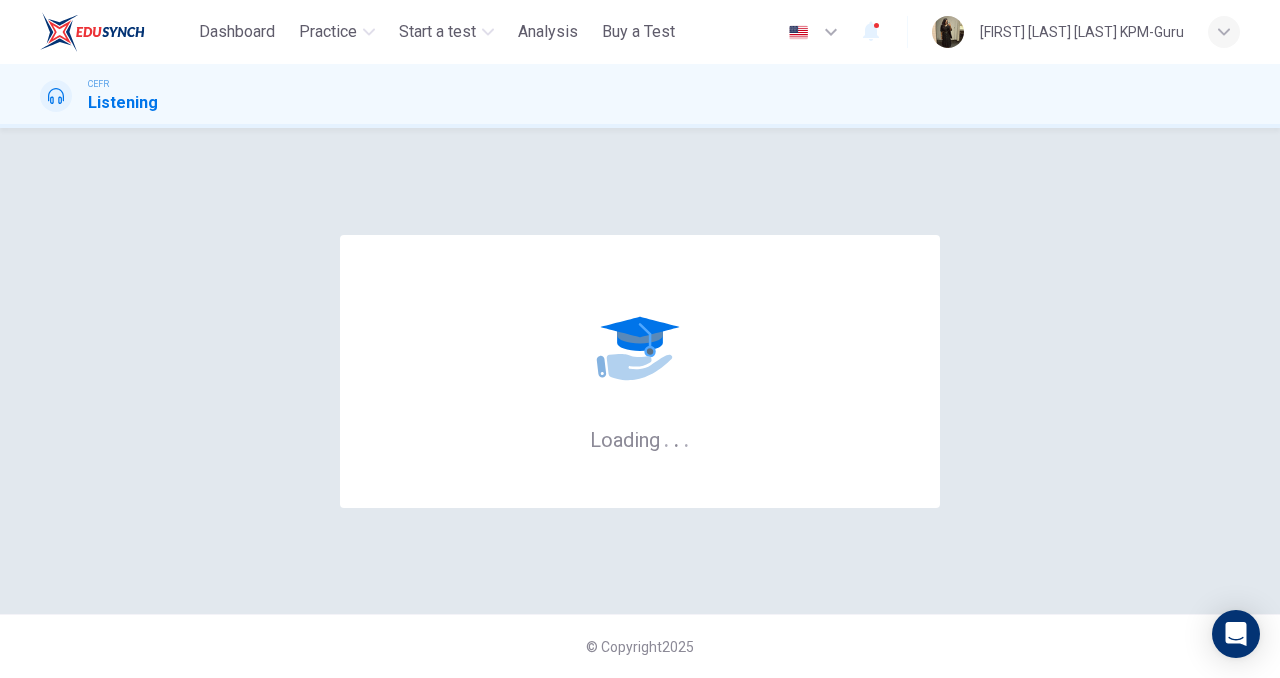 scroll, scrollTop: 0, scrollLeft: 0, axis: both 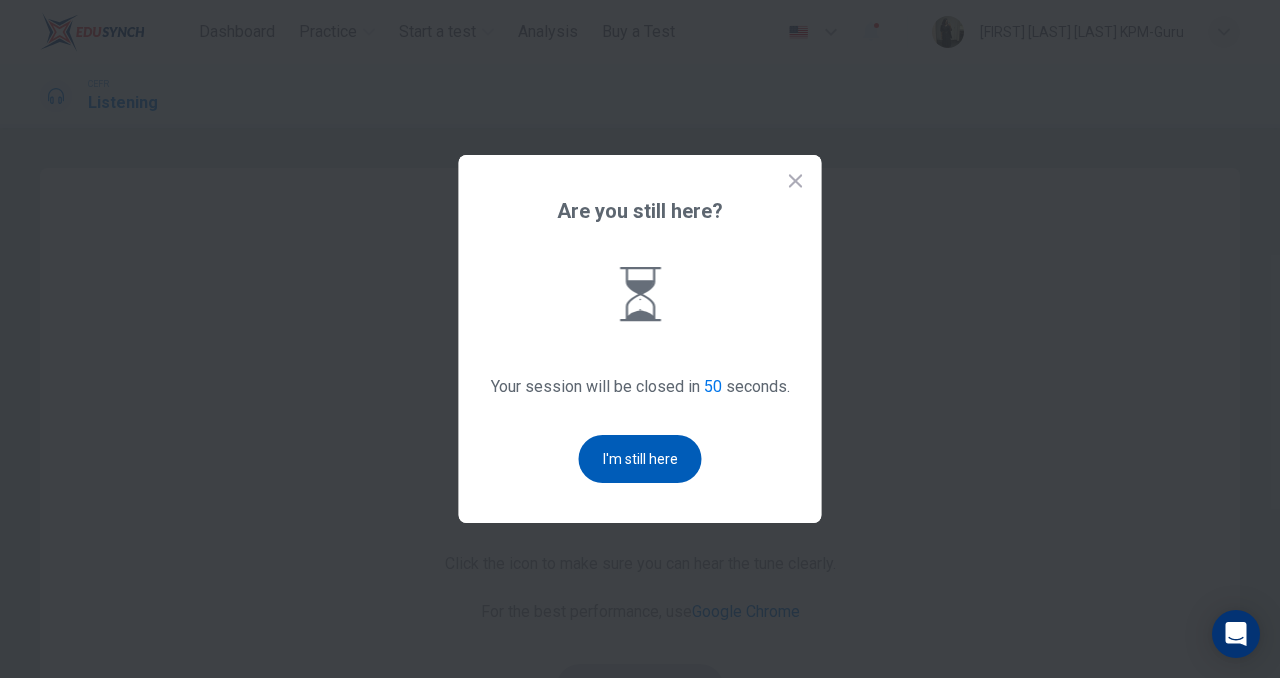 click on "I'm still here" at bounding box center (640, 459) 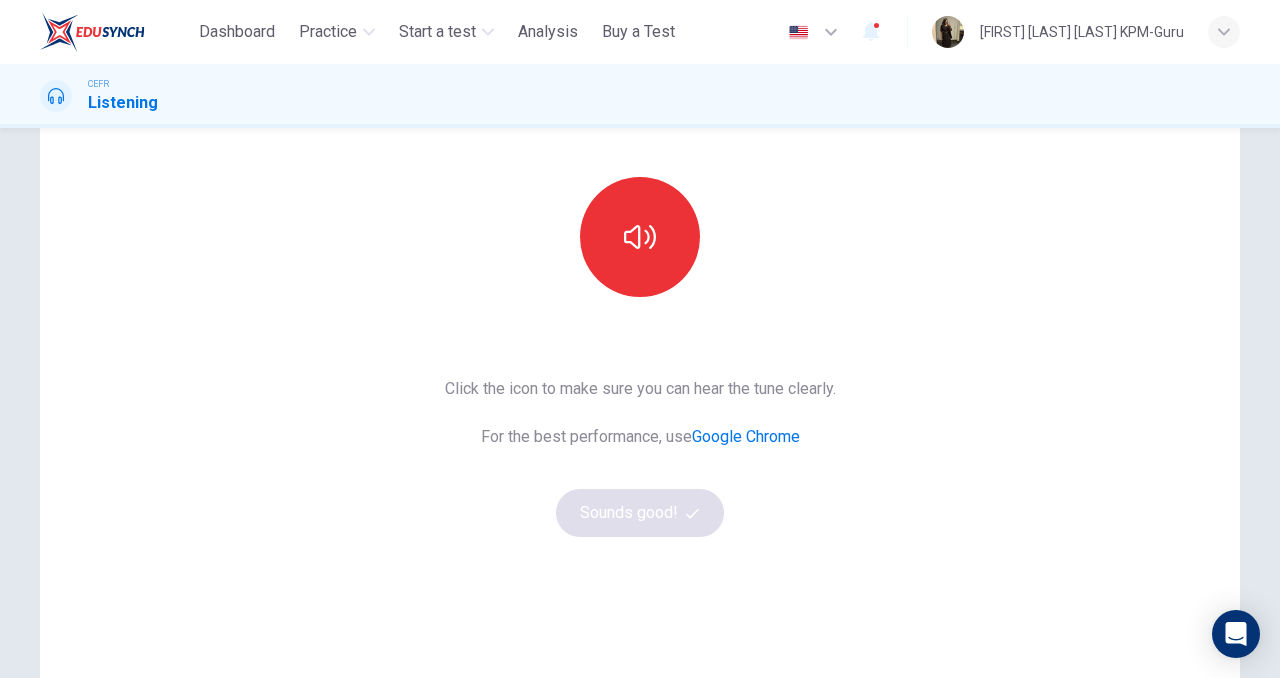 scroll, scrollTop: 132, scrollLeft: 0, axis: vertical 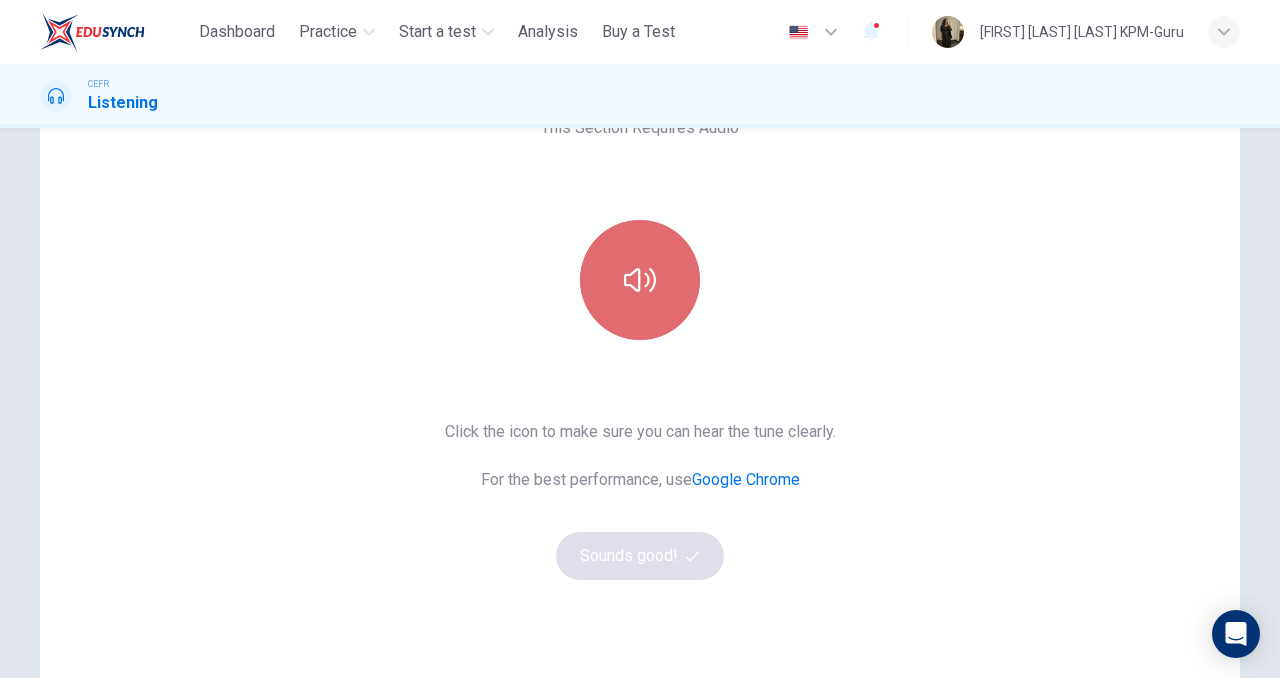 click 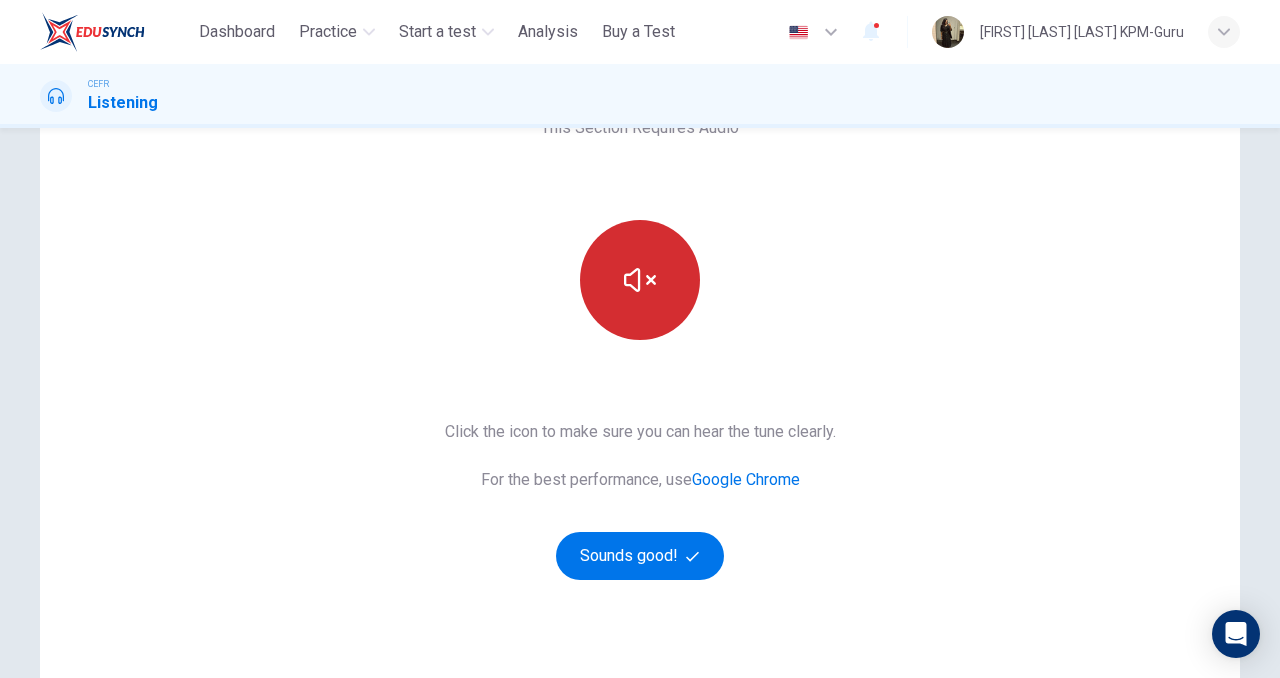type 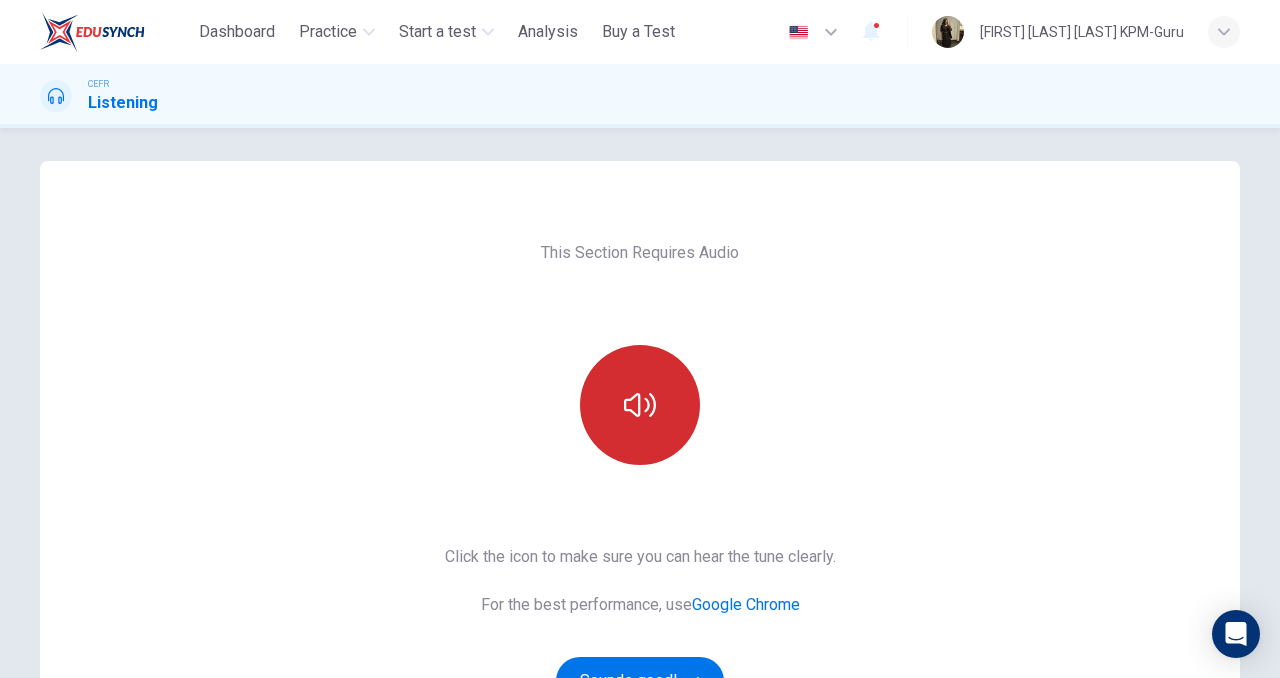 scroll, scrollTop: 110, scrollLeft: 0, axis: vertical 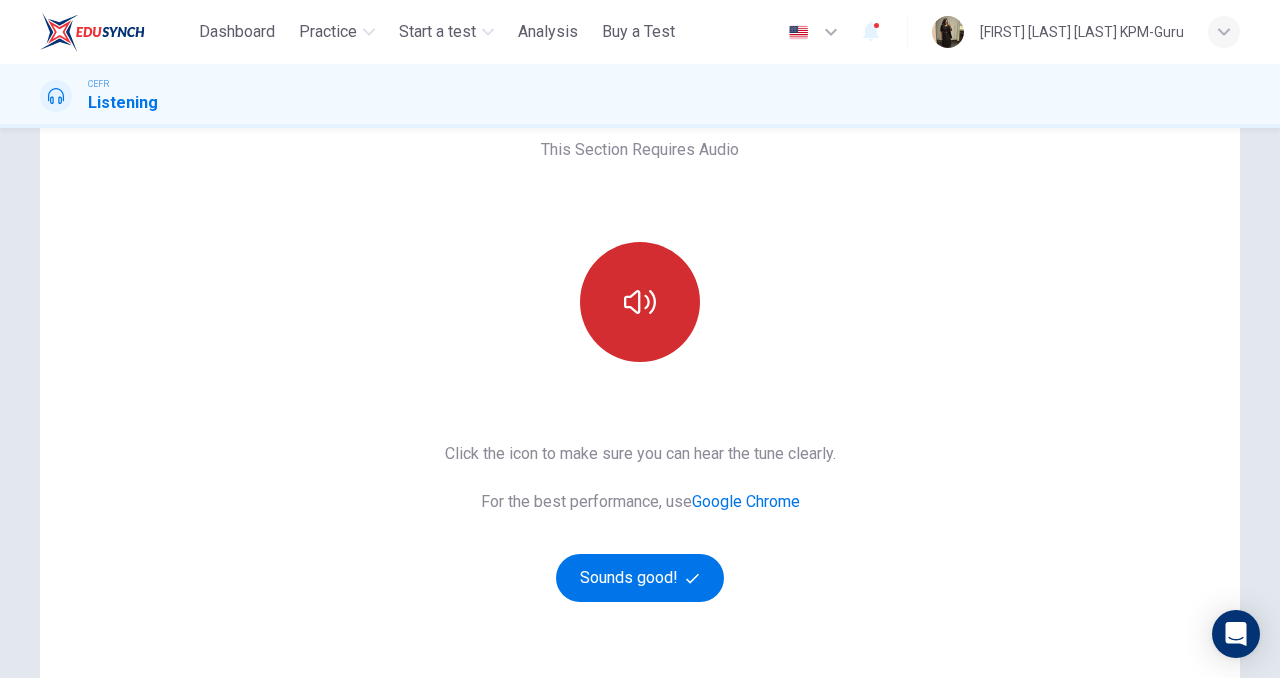 click at bounding box center (640, 302) 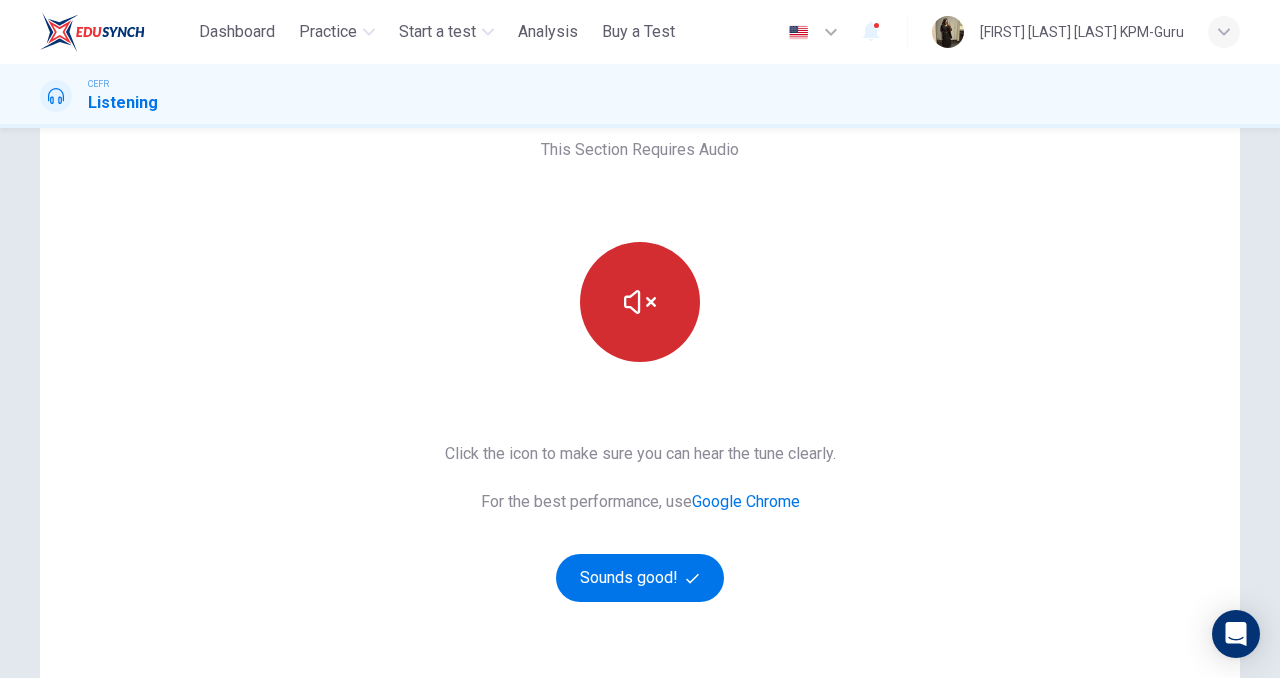 click at bounding box center (640, 302) 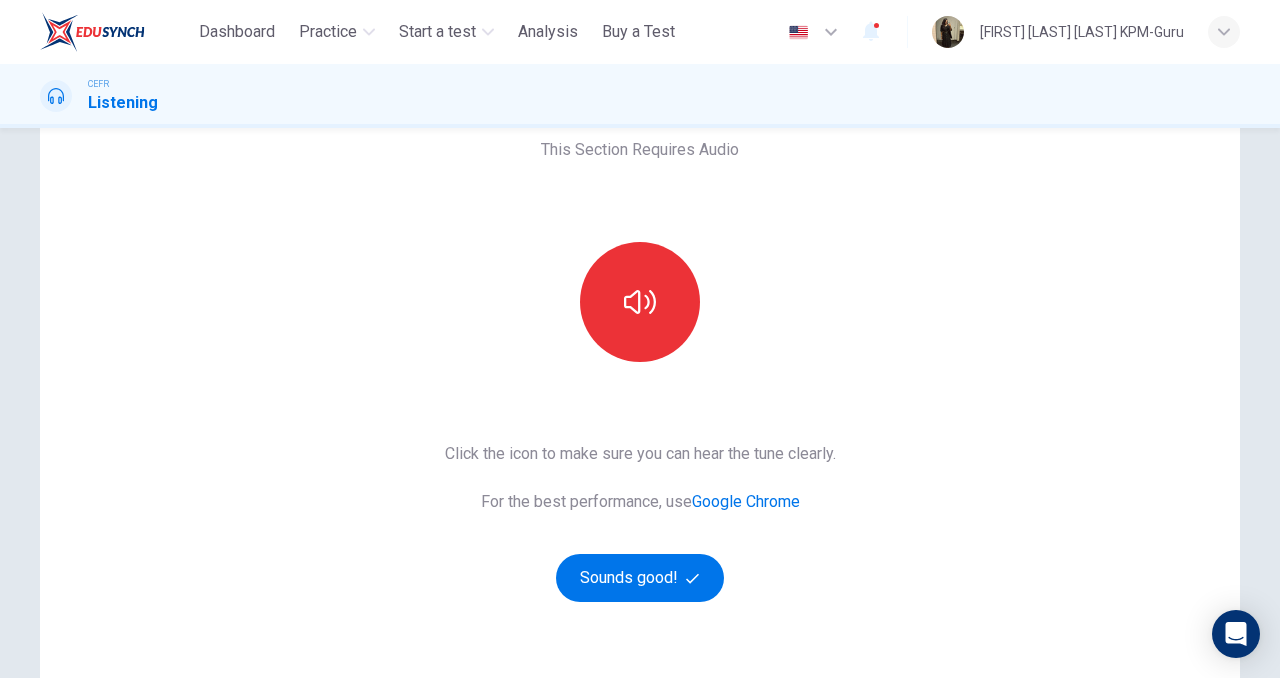 click 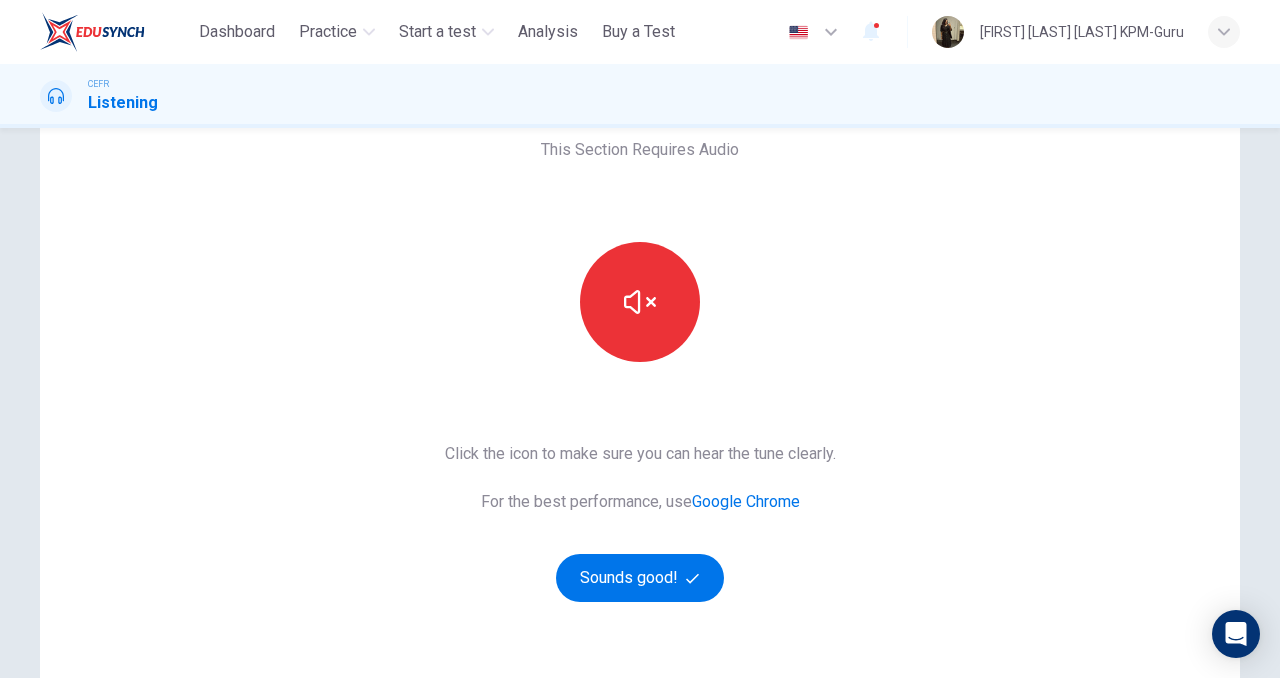 click 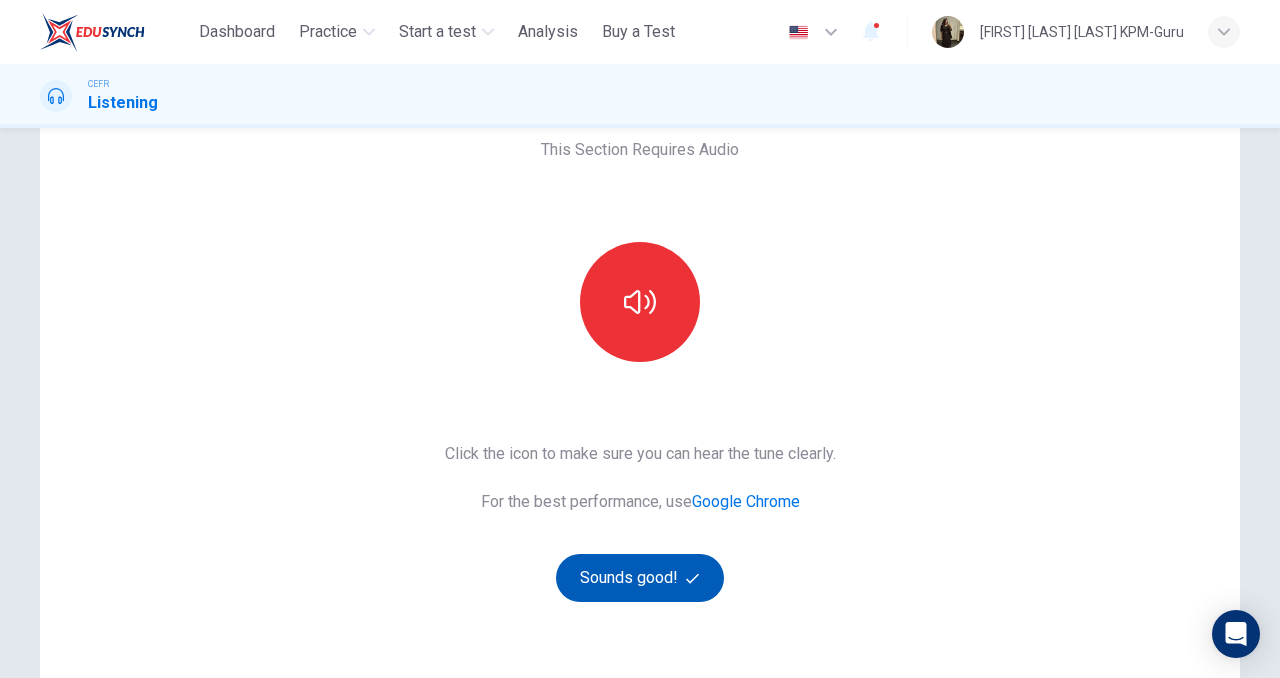 click on "Sounds good!" at bounding box center [640, 578] 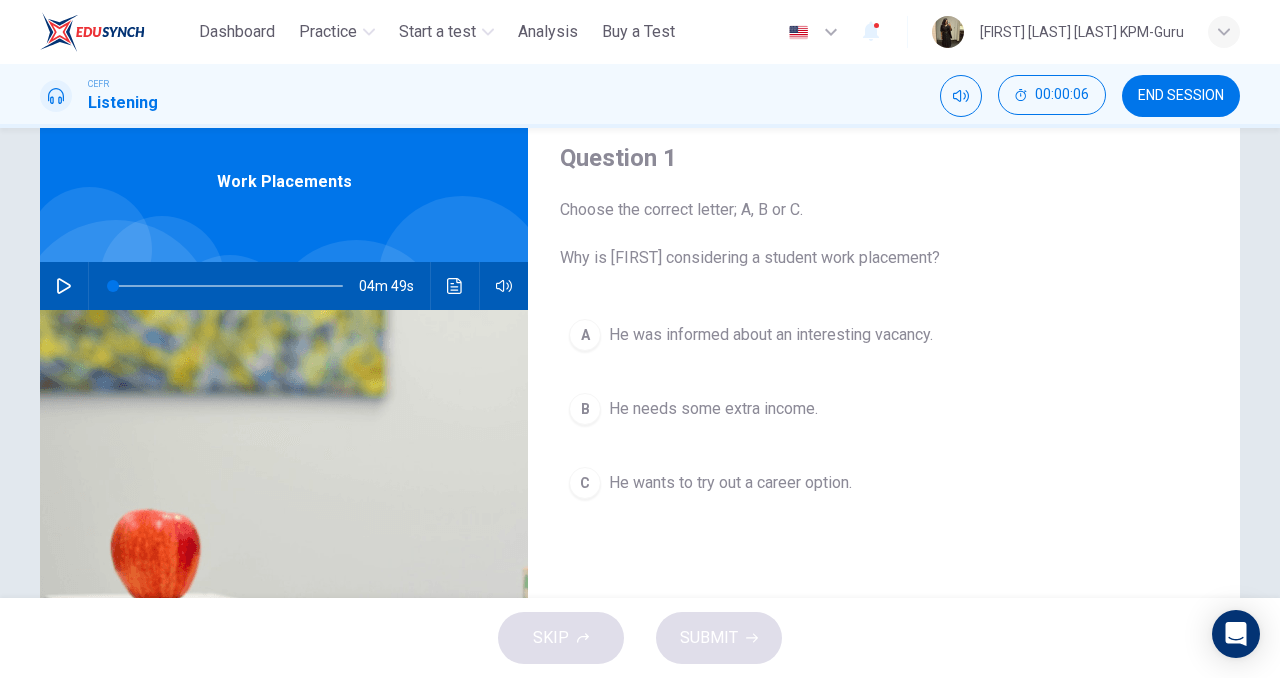scroll, scrollTop: 71, scrollLeft: 0, axis: vertical 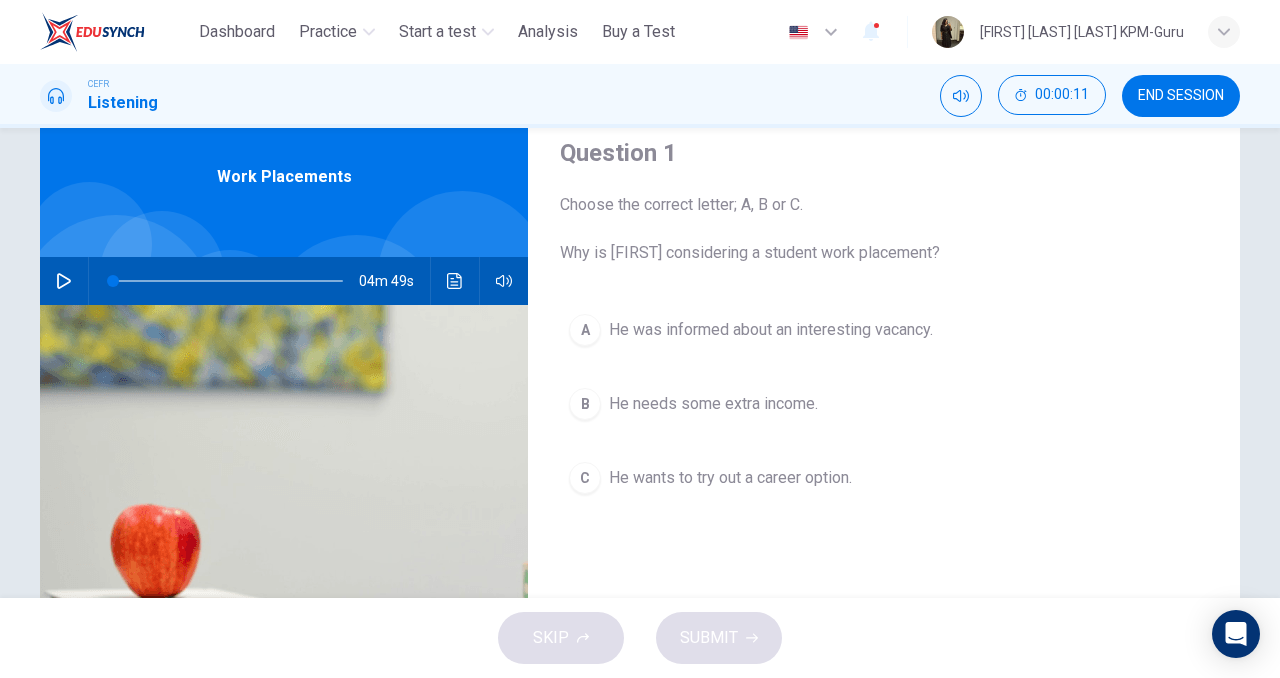 click at bounding box center (64, 281) 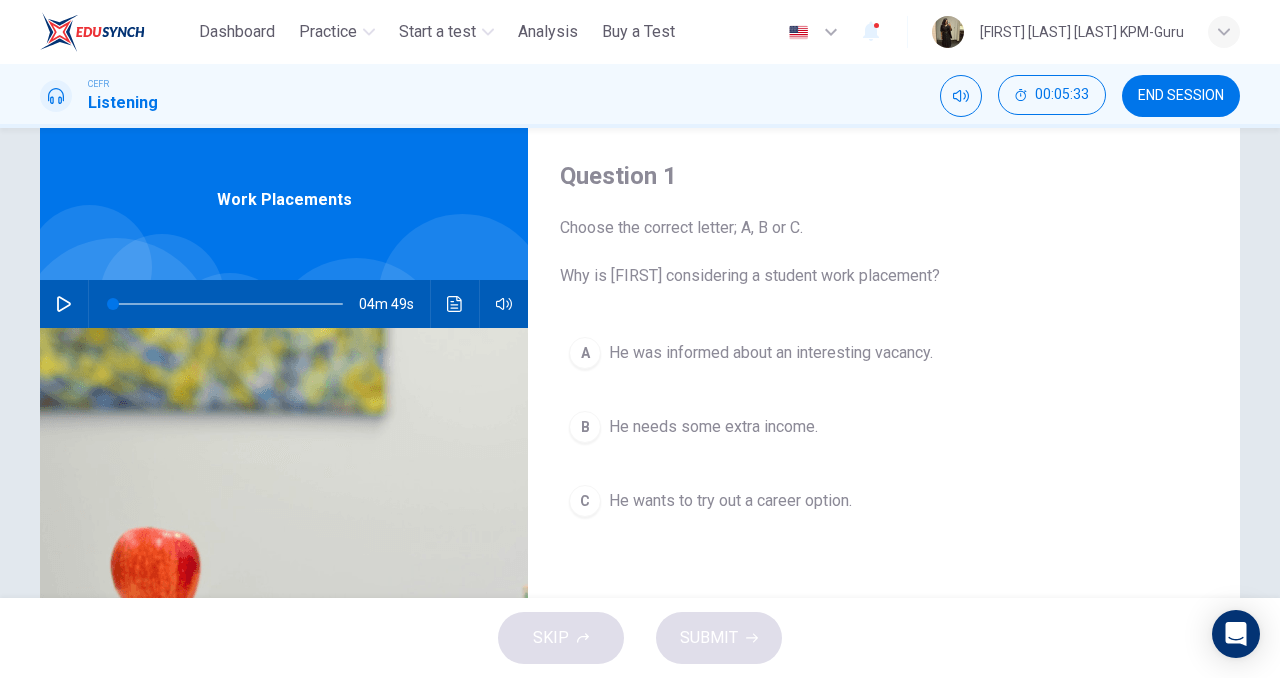 scroll, scrollTop: 61, scrollLeft: 0, axis: vertical 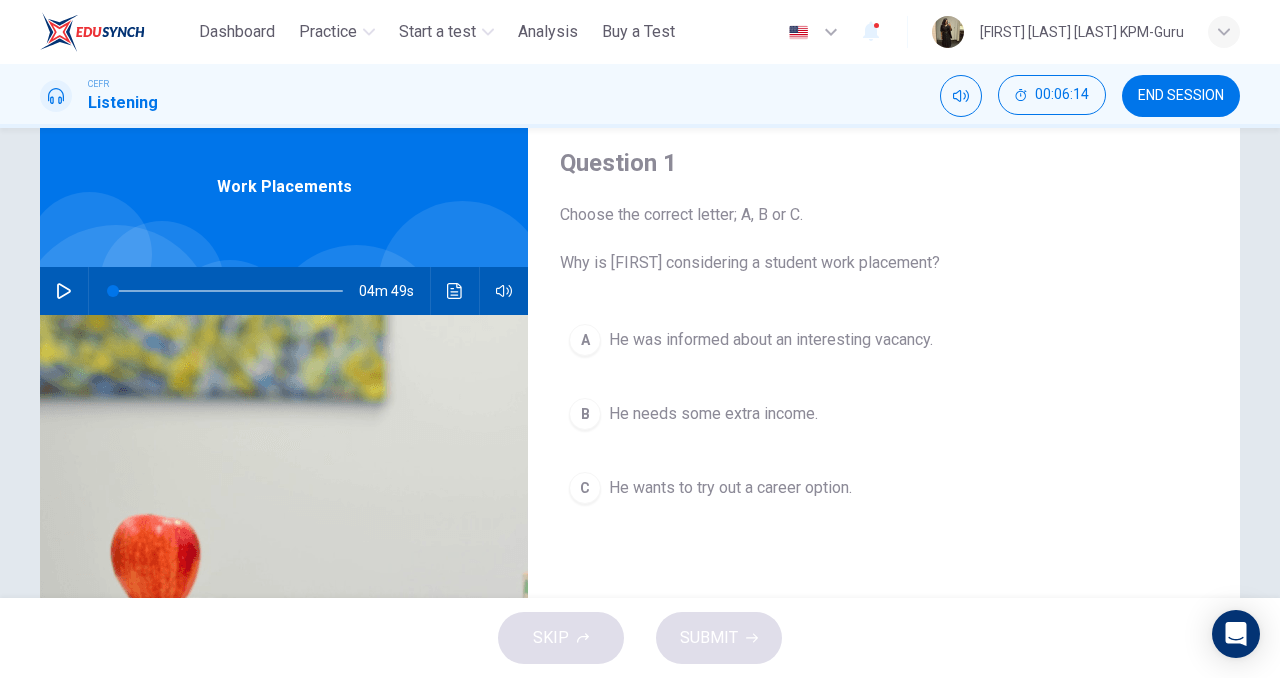 click on "B" at bounding box center (585, 414) 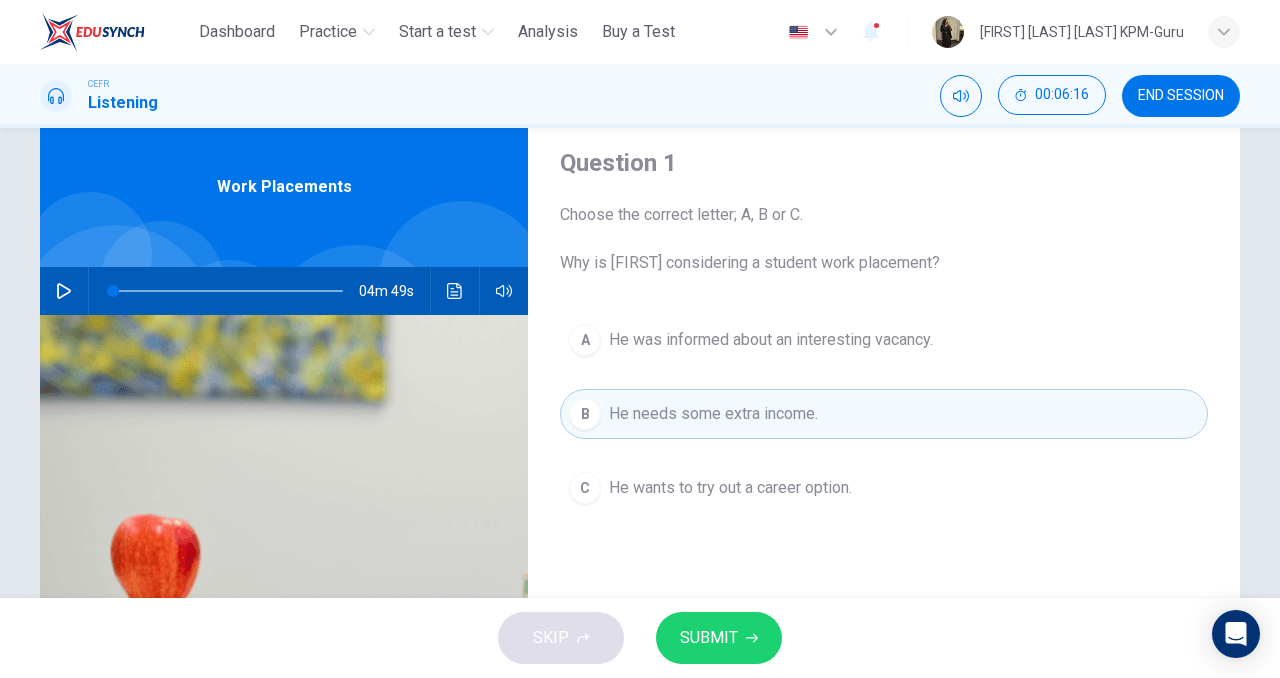 click on "SKIP SUBMIT" at bounding box center (640, 638) 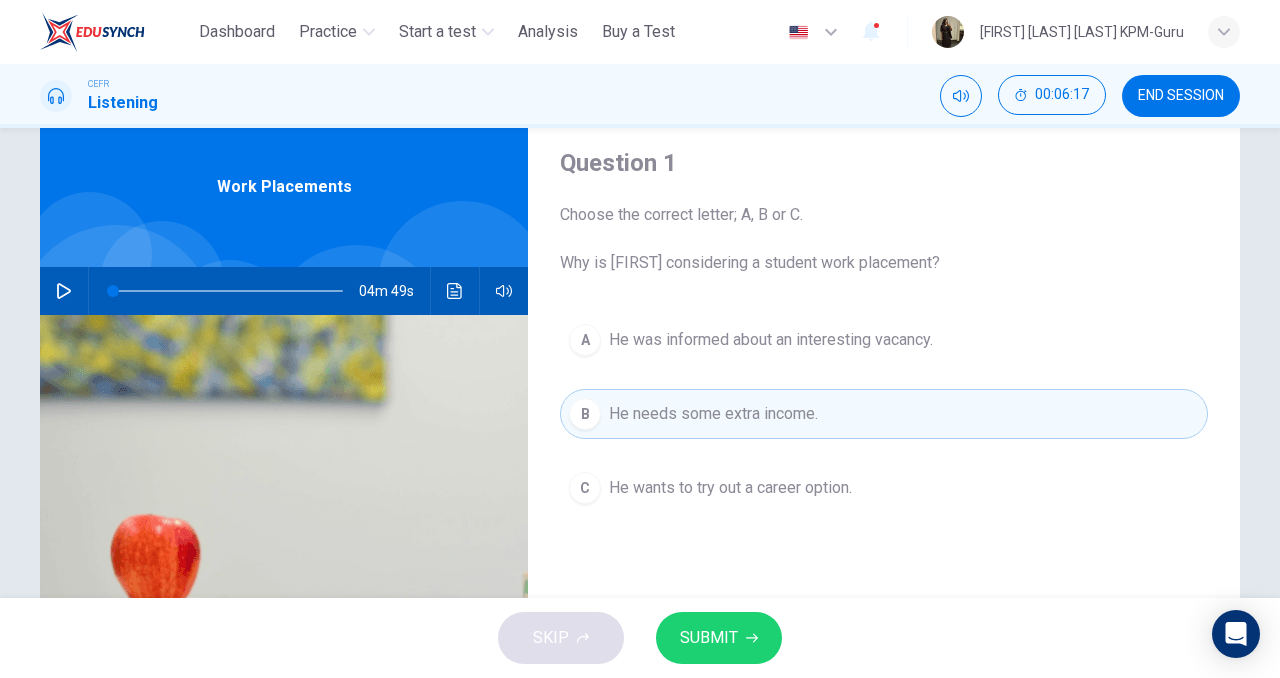 click on "SUBMIT" at bounding box center (709, 638) 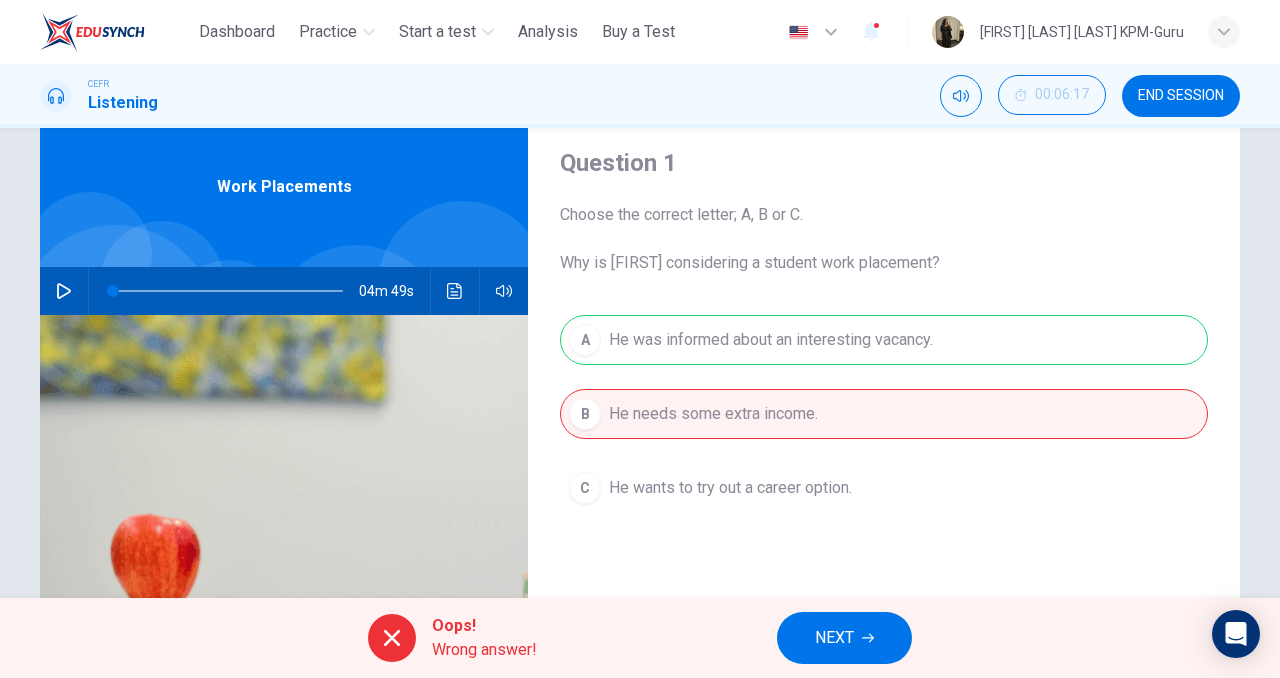 click 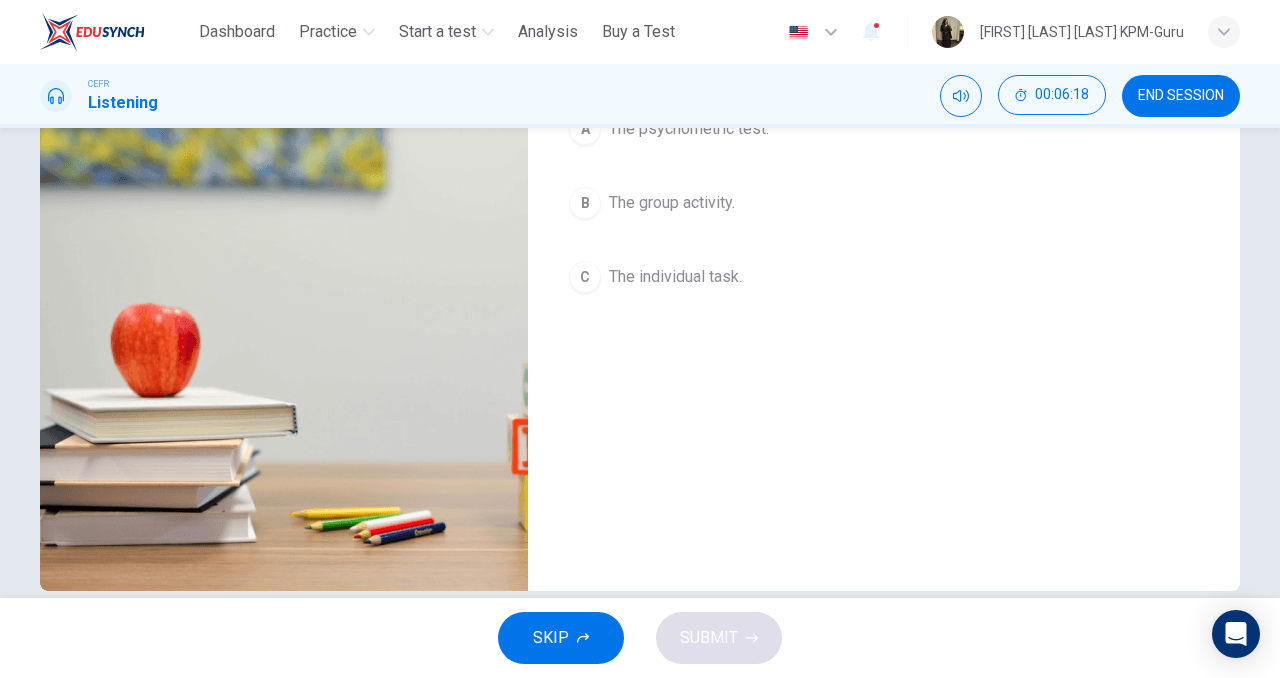 scroll, scrollTop: 286, scrollLeft: 0, axis: vertical 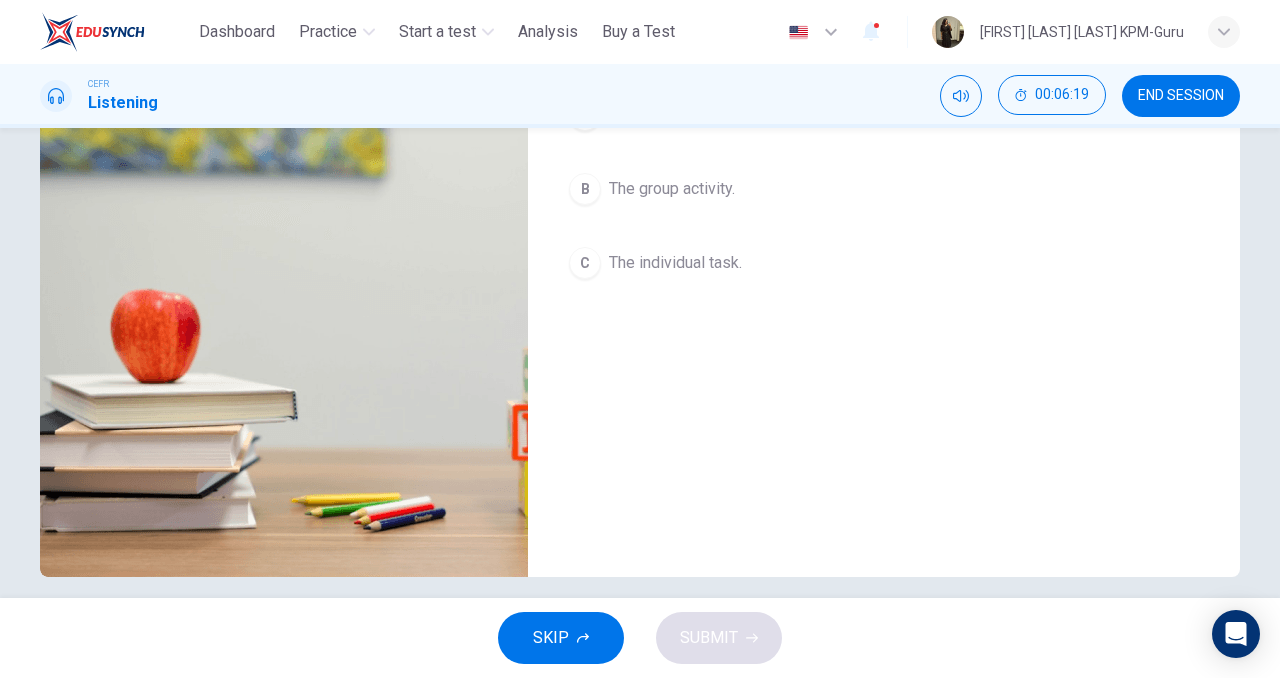 click on "SKIP SUBMIT" at bounding box center (640, 638) 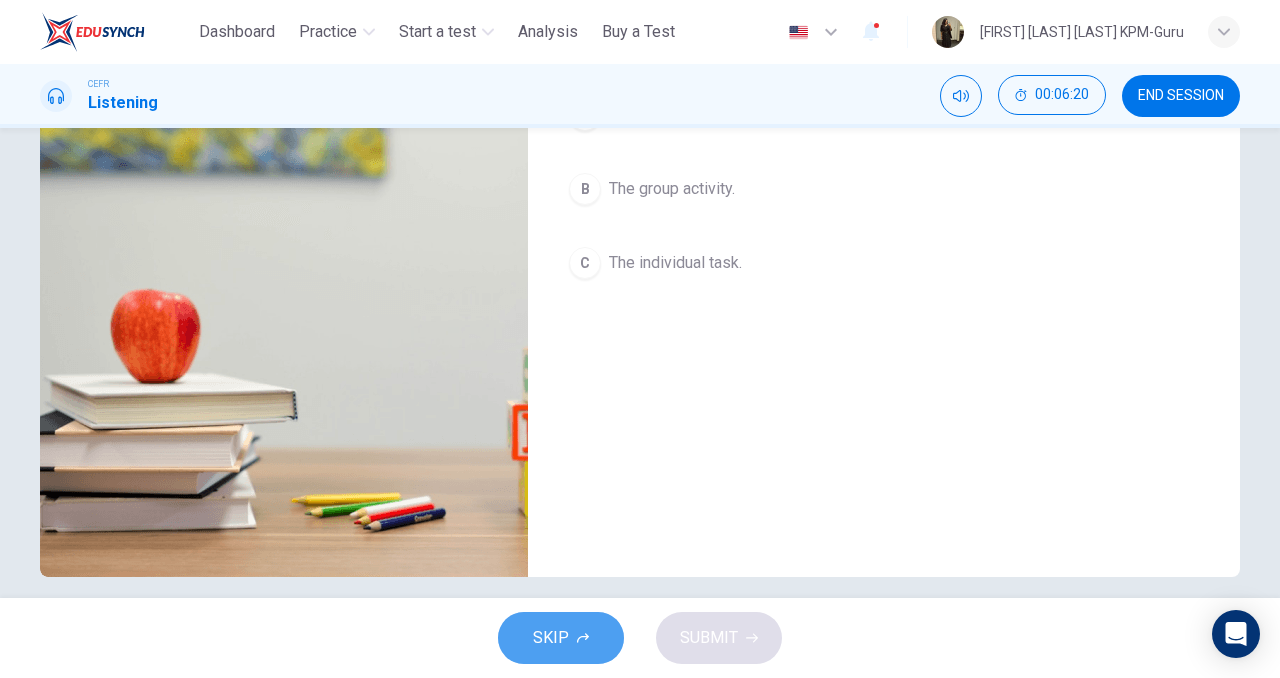 click on "SKIP" at bounding box center (551, 638) 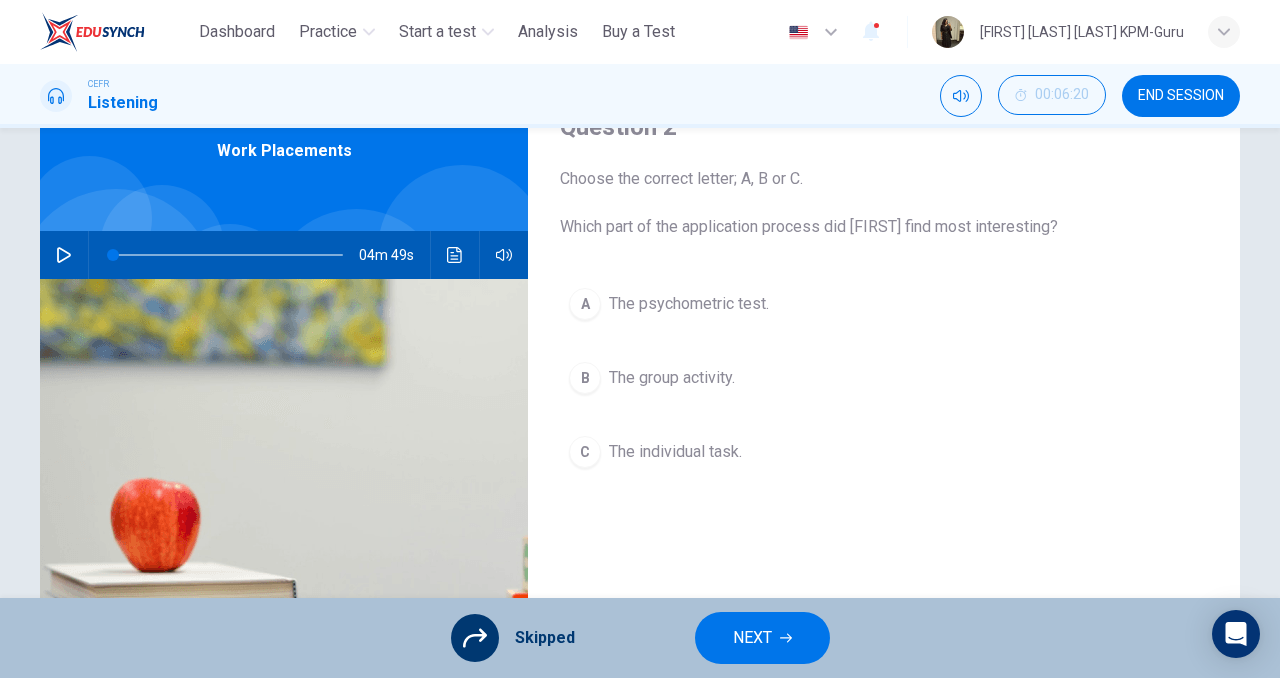 scroll, scrollTop: 0, scrollLeft: 0, axis: both 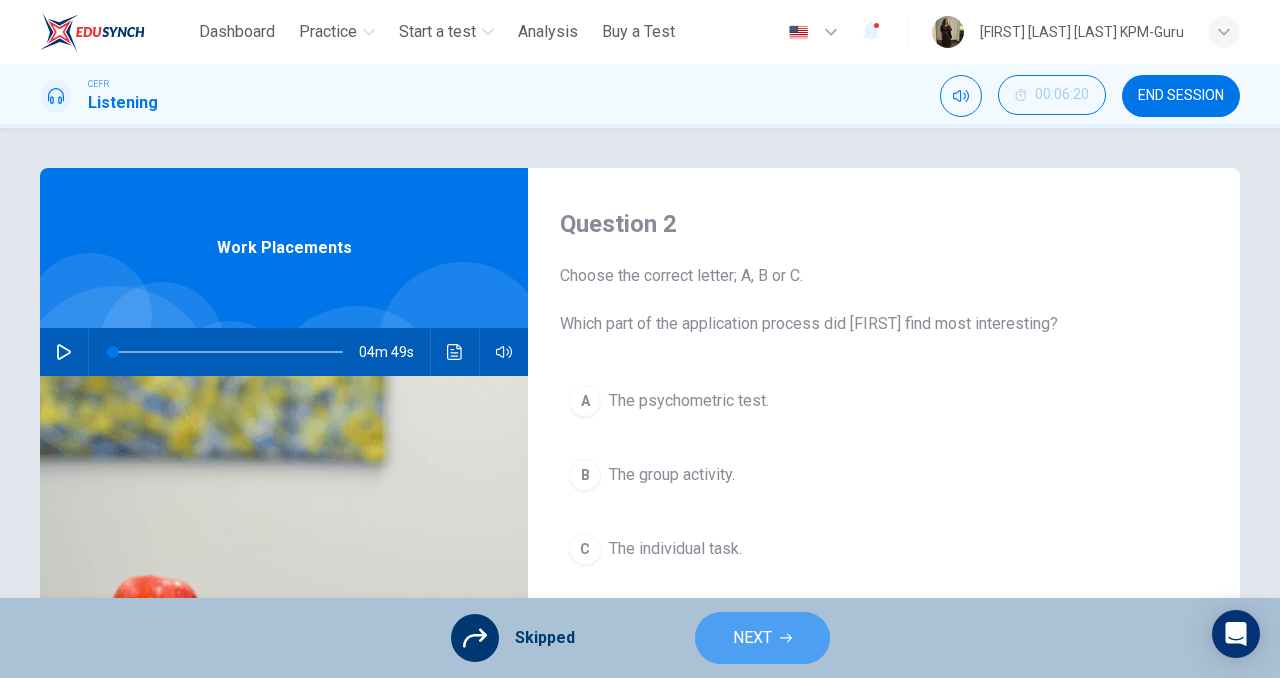 click on "NEXT" at bounding box center [752, 638] 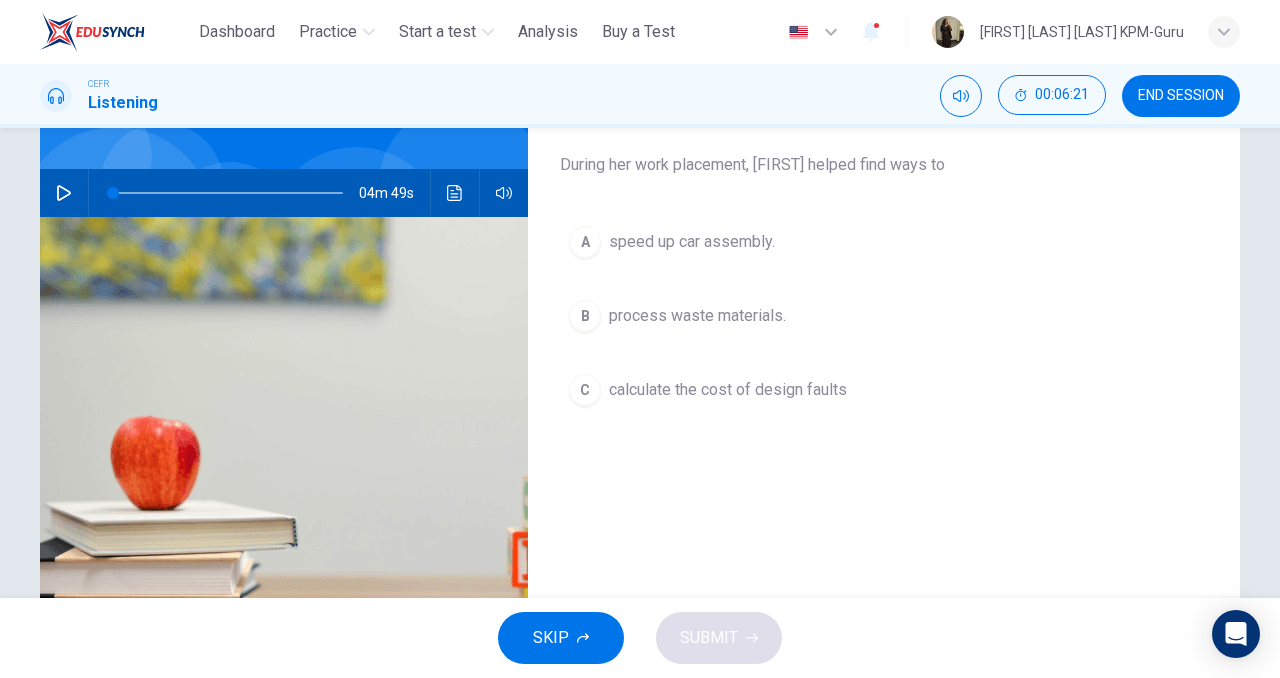 scroll, scrollTop: 305, scrollLeft: 0, axis: vertical 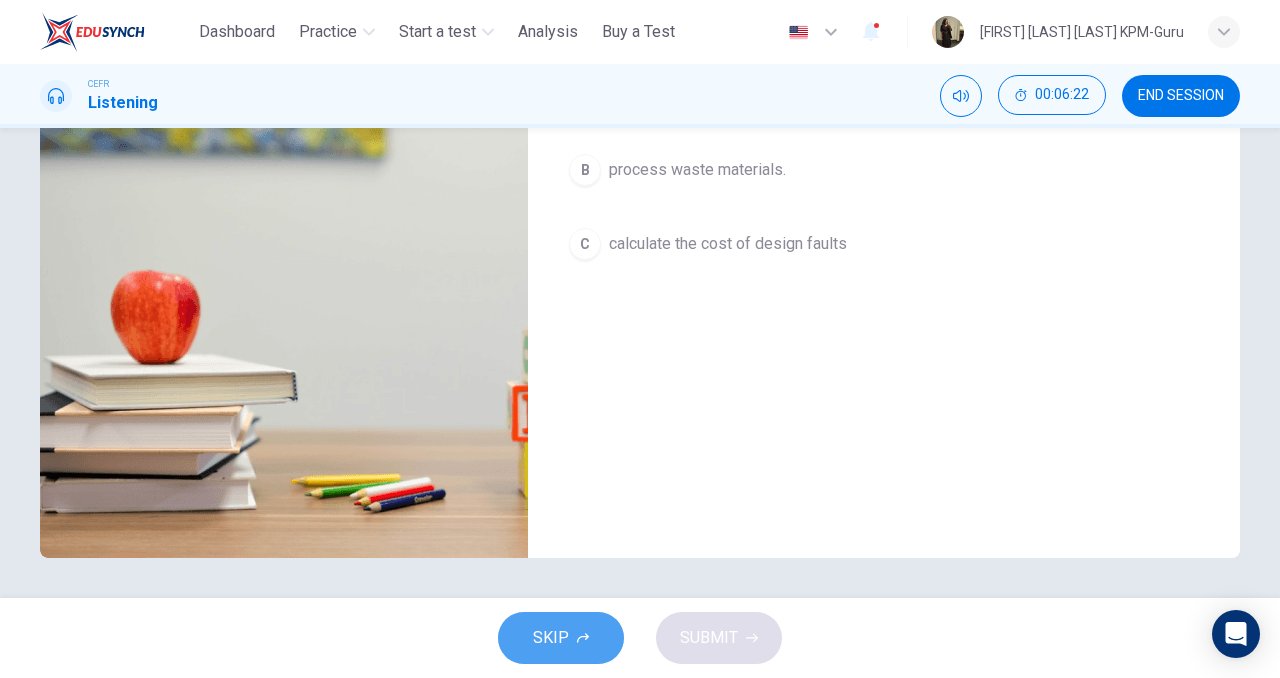 click on "SKIP" at bounding box center (561, 638) 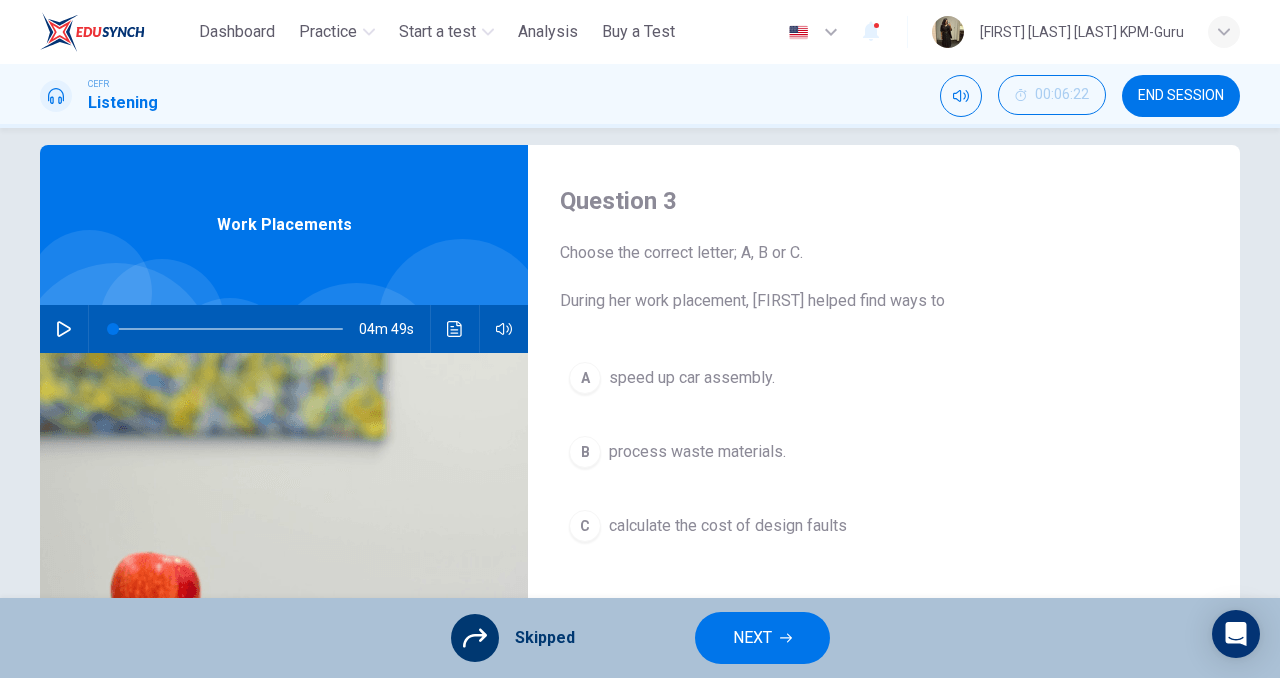 scroll, scrollTop: 17, scrollLeft: 0, axis: vertical 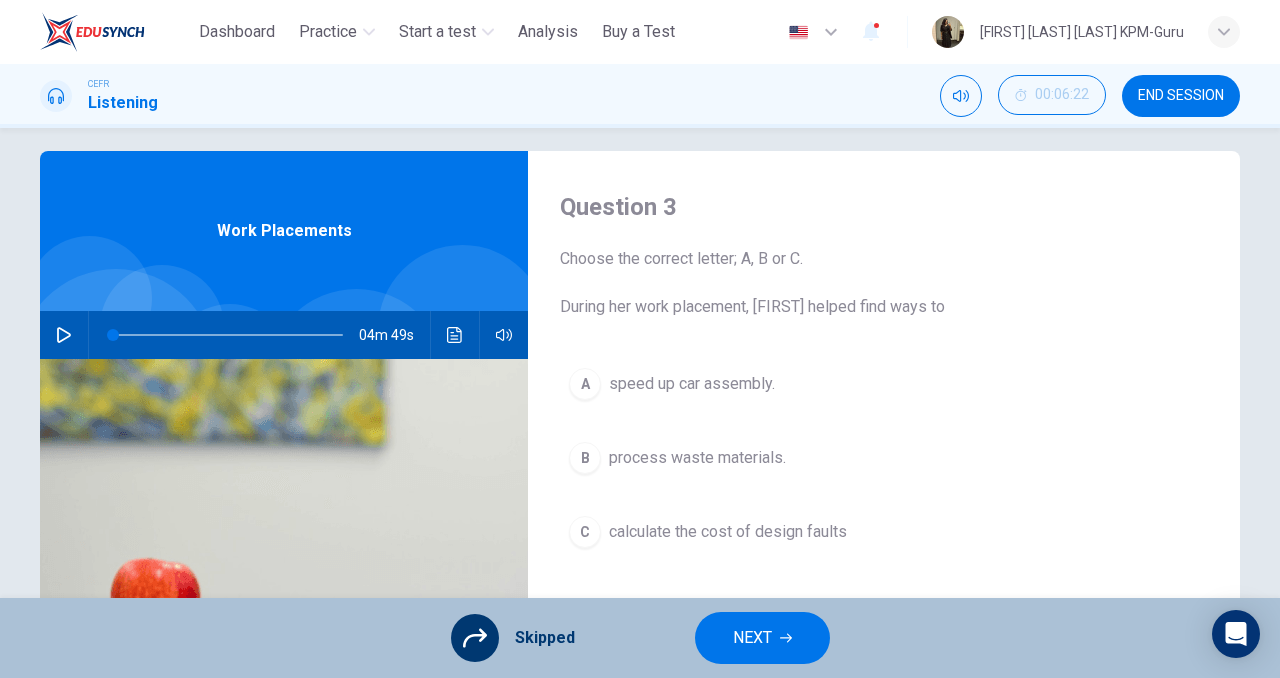 click on "NEXT" at bounding box center [752, 638] 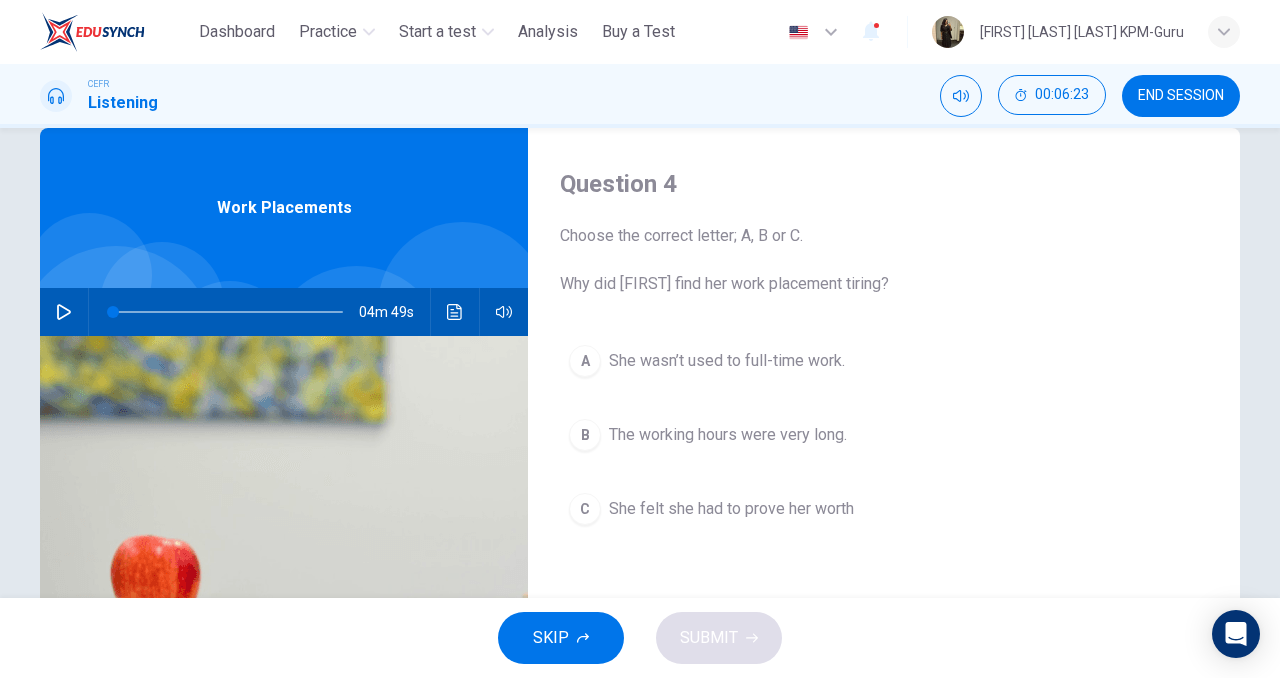 scroll, scrollTop: 136, scrollLeft: 0, axis: vertical 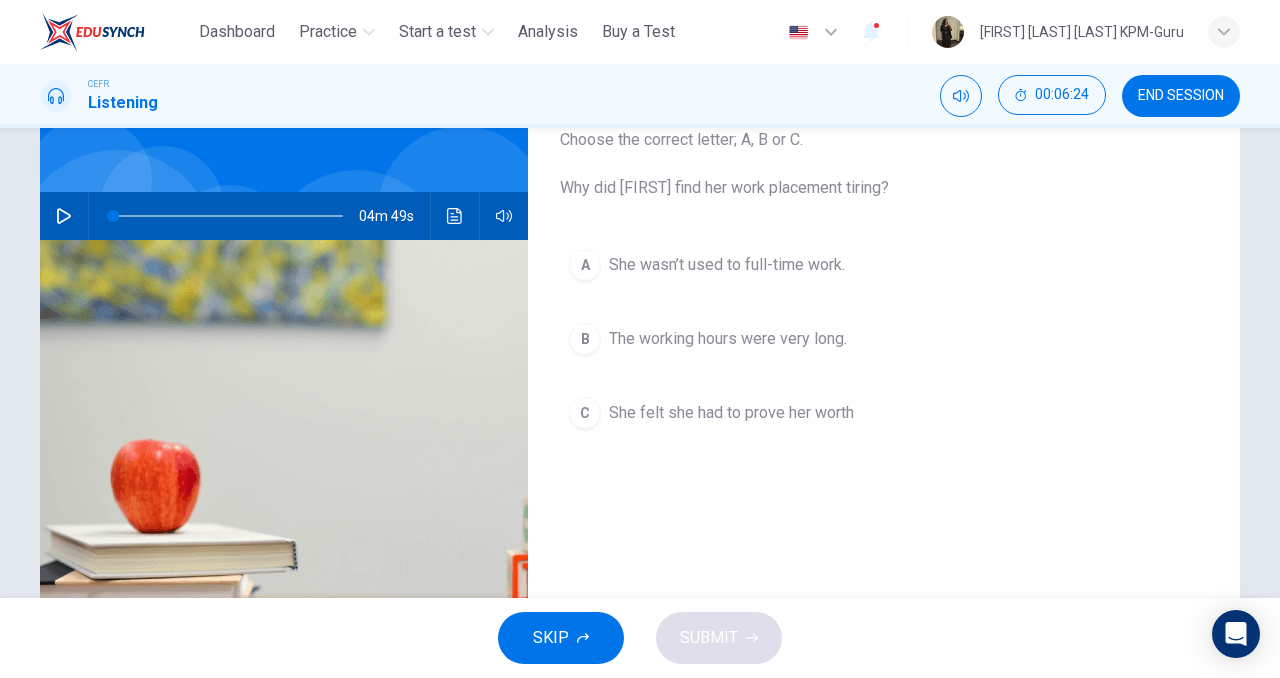 click on "SKIP" at bounding box center (551, 638) 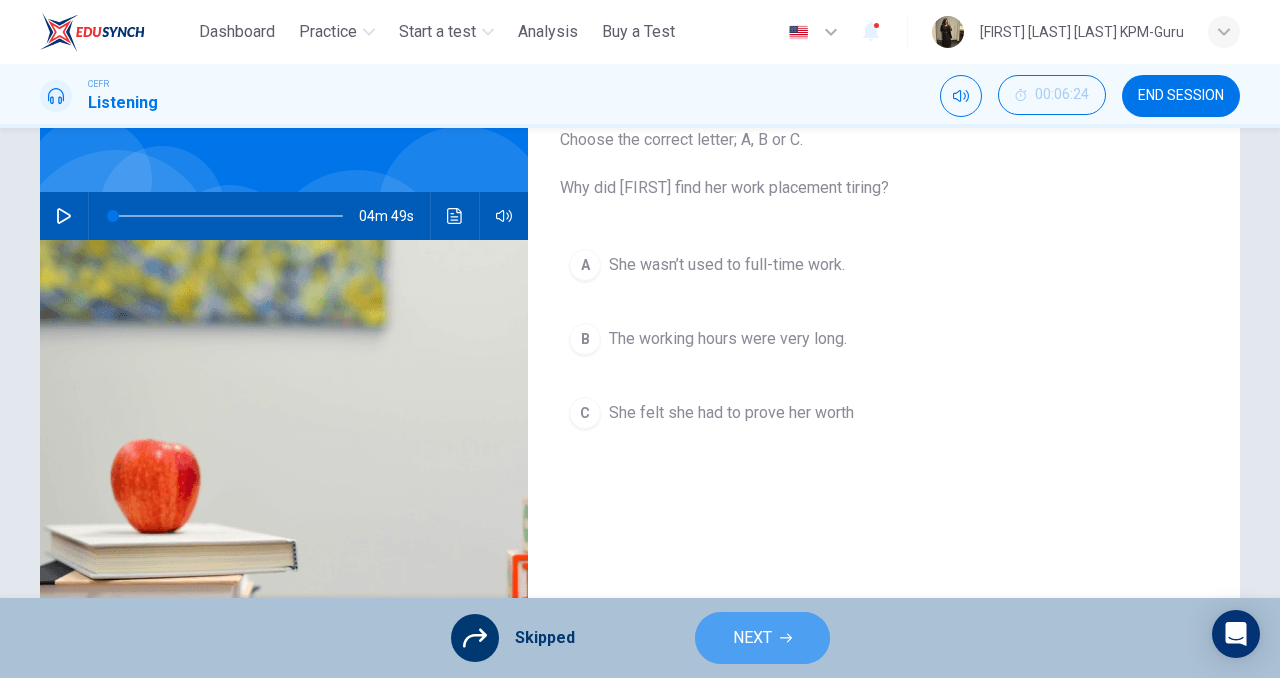 click on "NEXT" at bounding box center (752, 638) 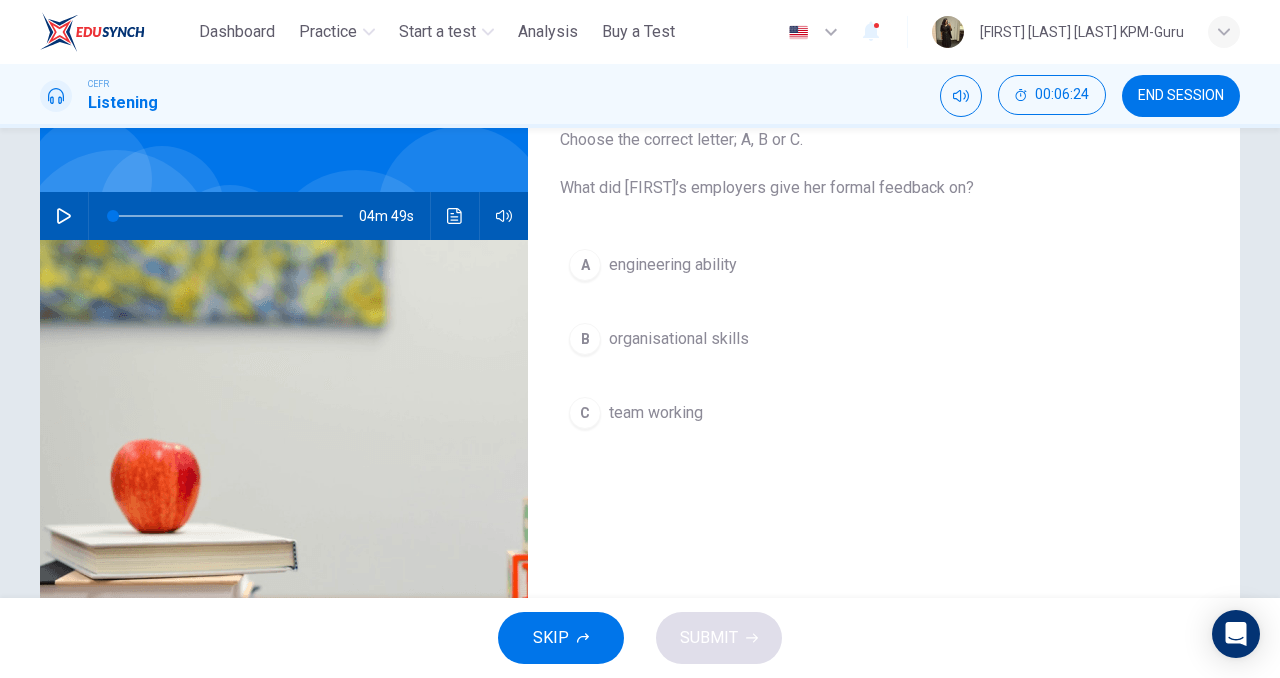 click 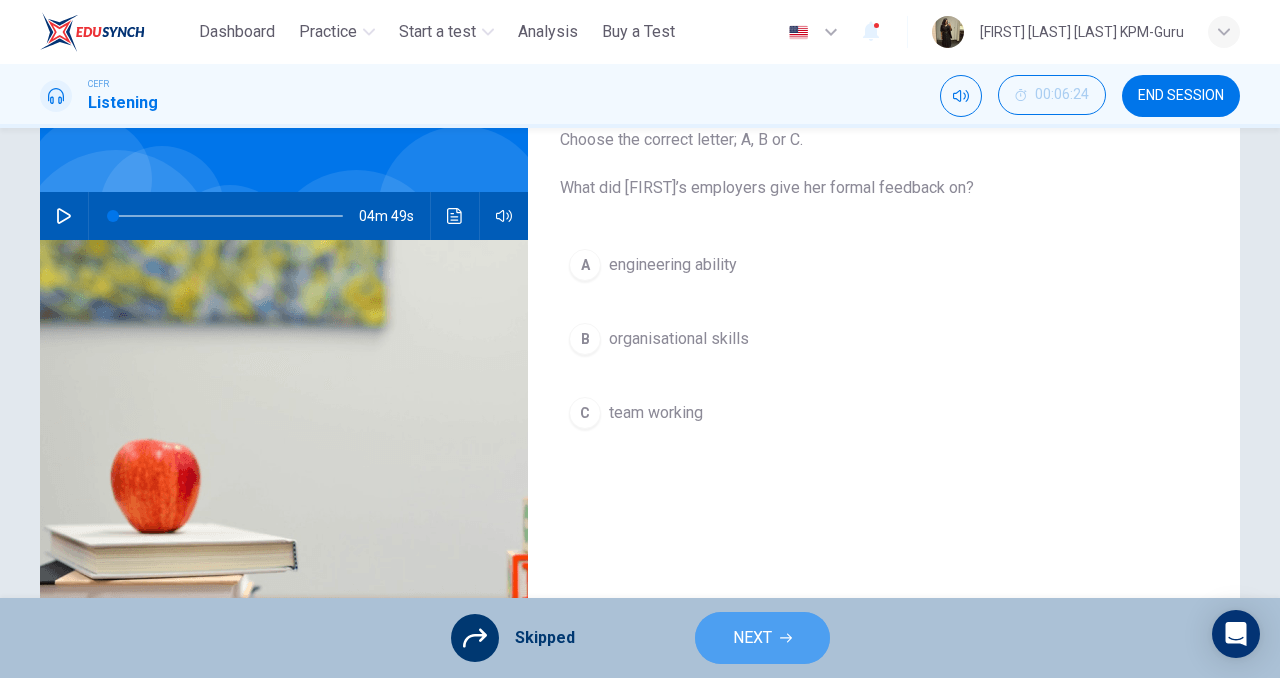 click on "NEXT" at bounding box center (752, 638) 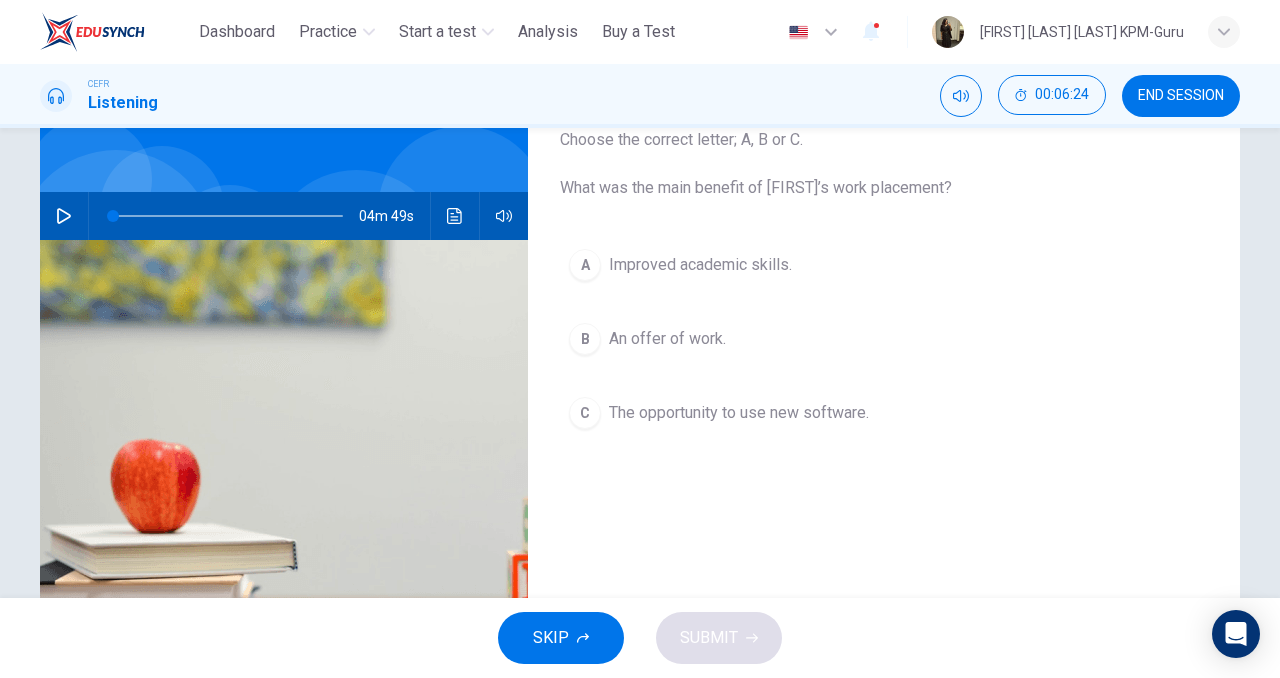 click 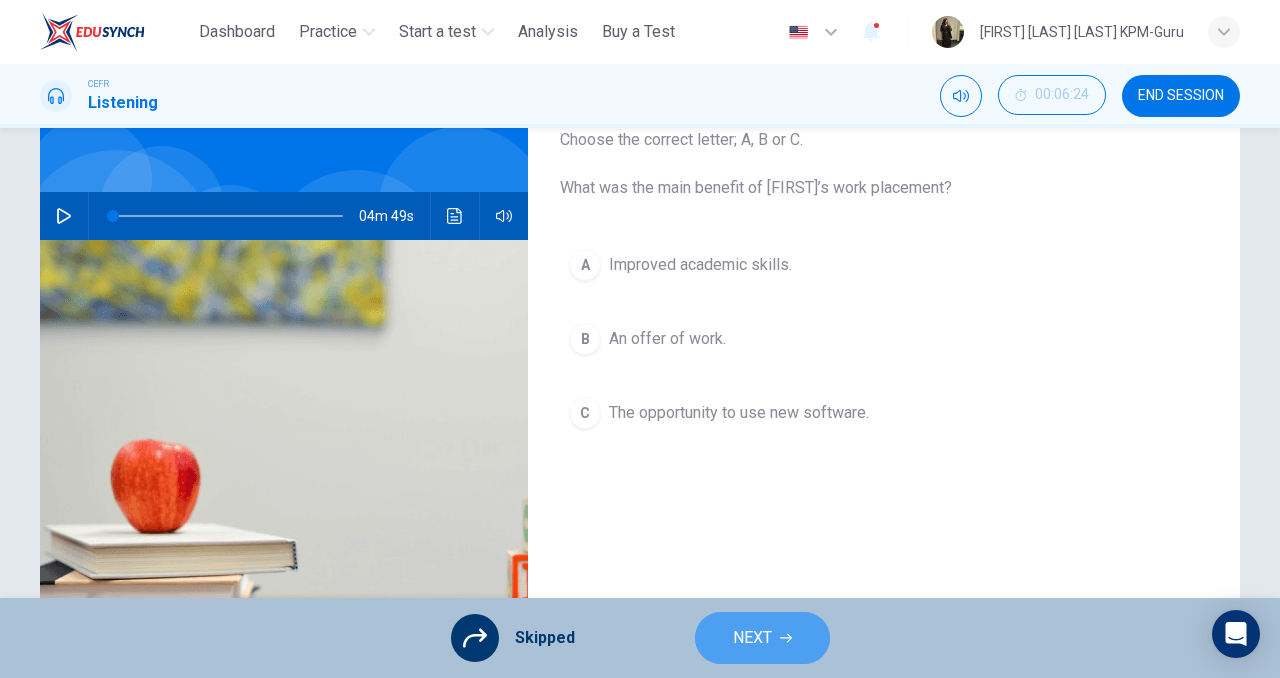 click on "NEXT" at bounding box center [752, 638] 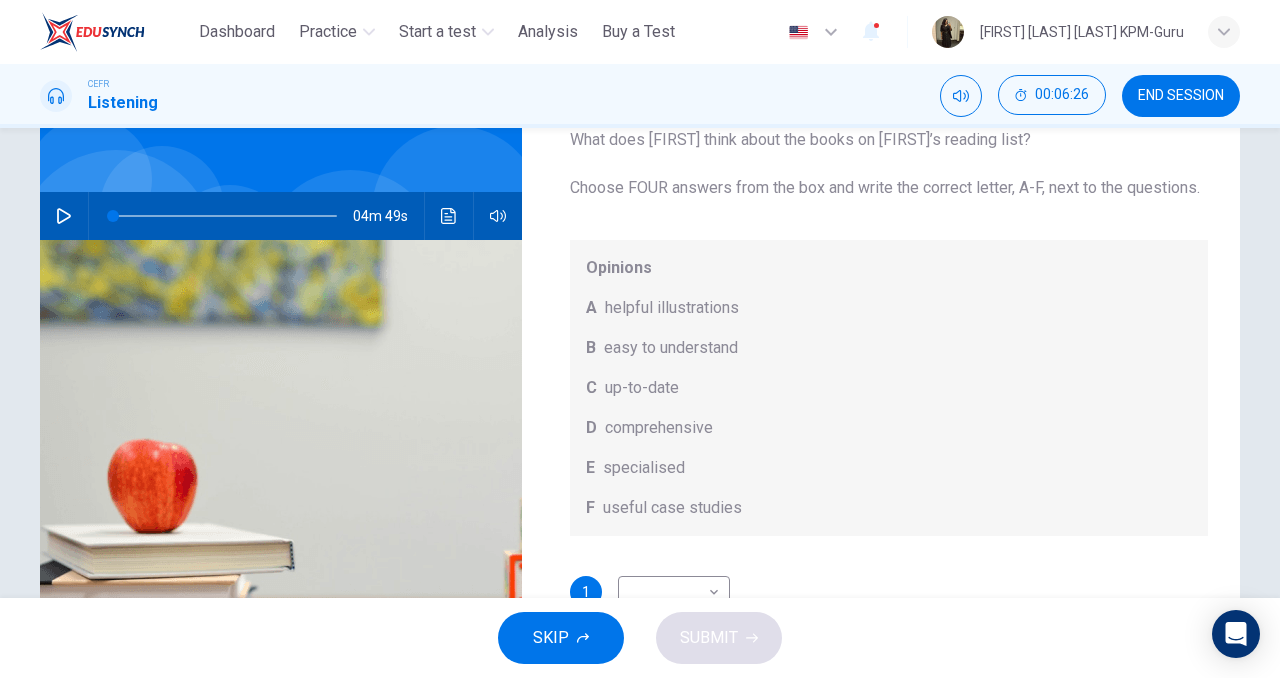 scroll, scrollTop: 89, scrollLeft: 0, axis: vertical 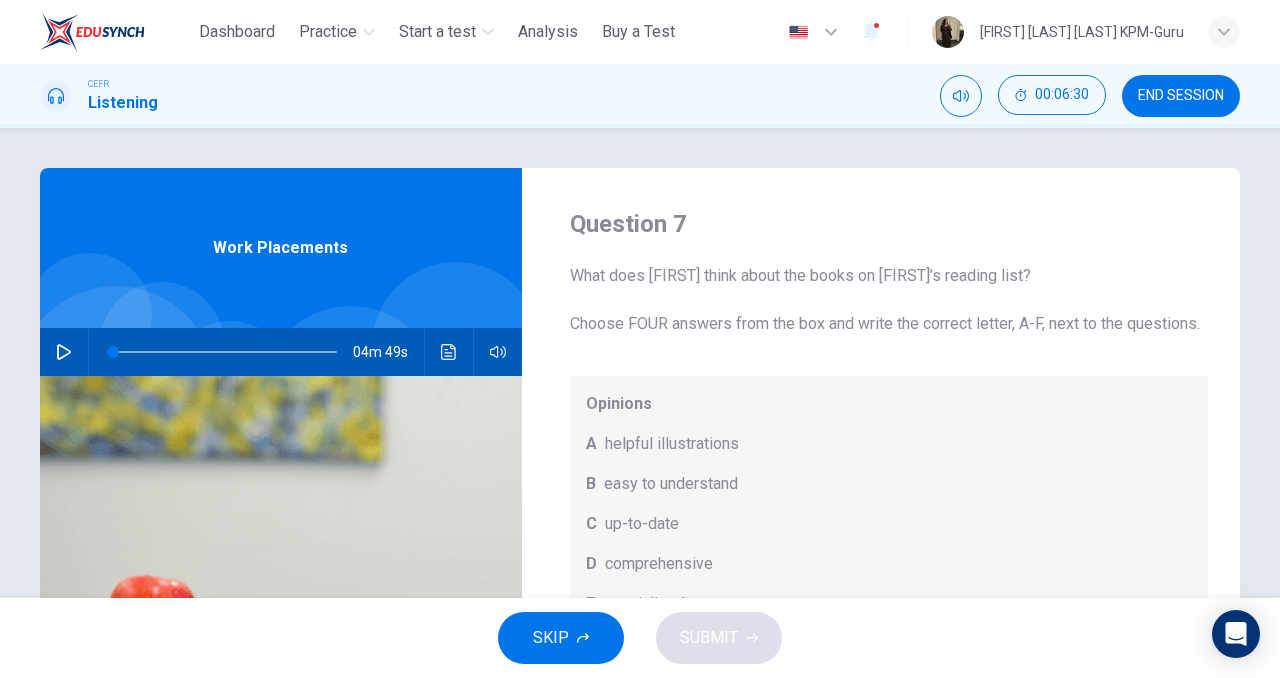 click 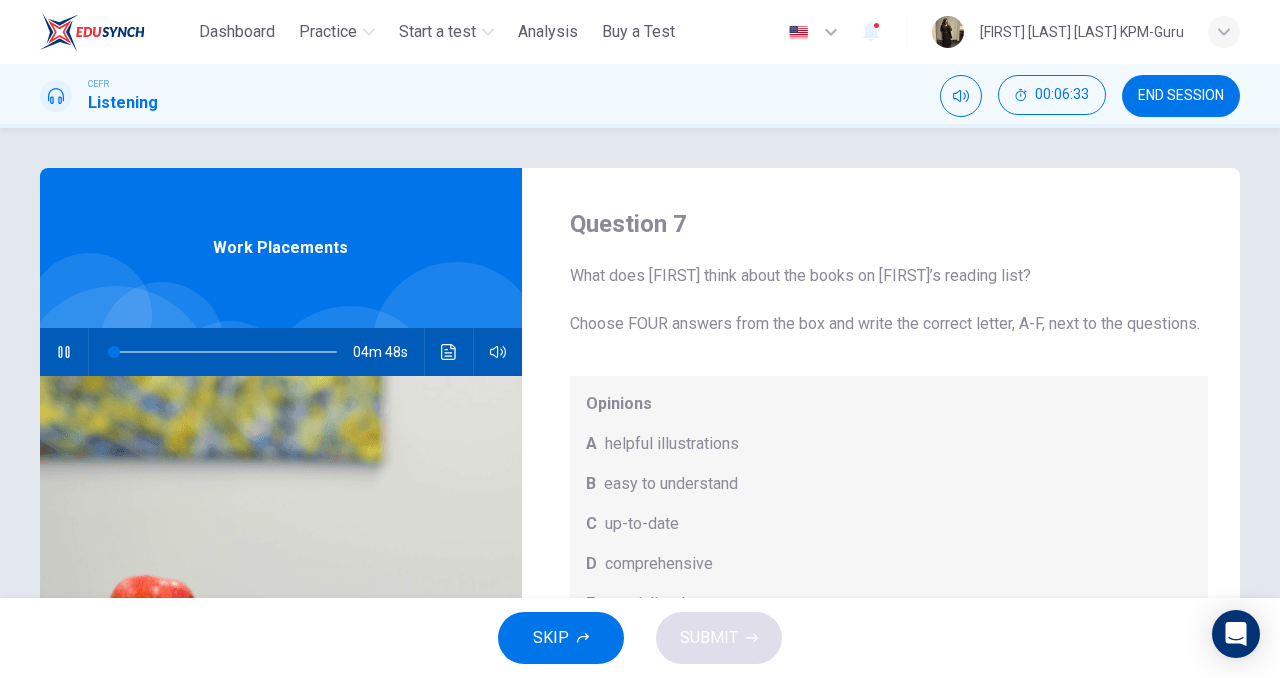 click 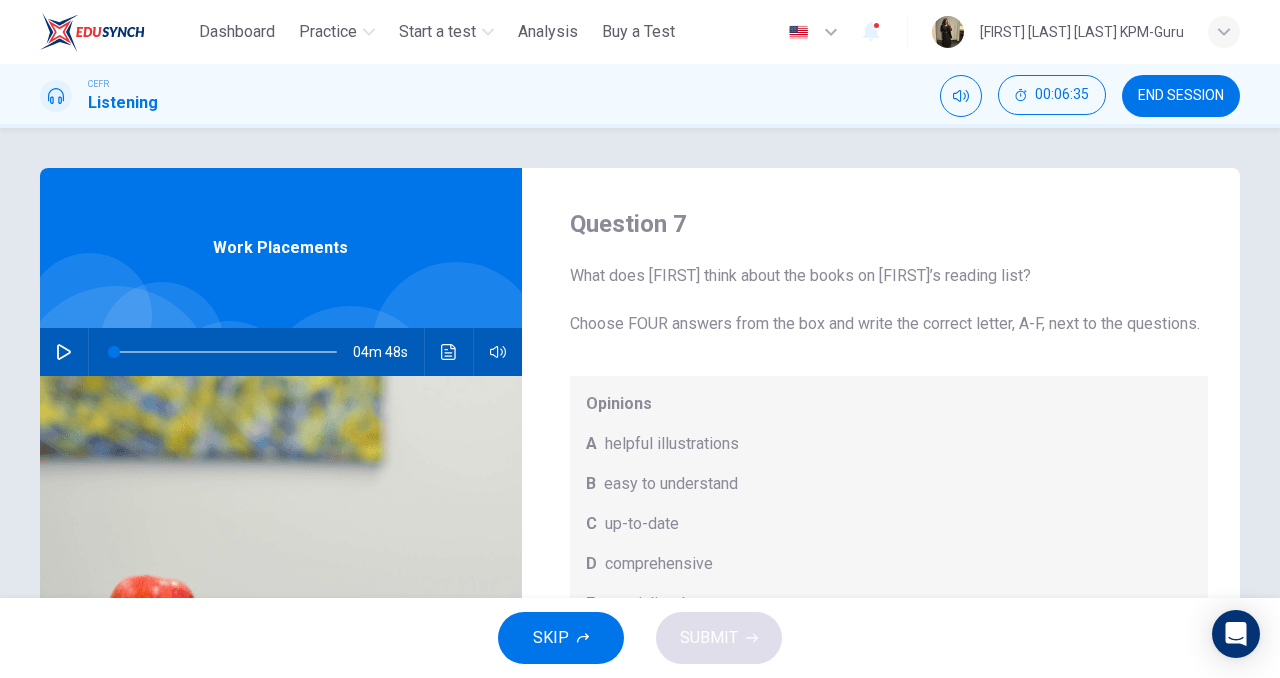 click on "END SESSION" at bounding box center (1181, 96) 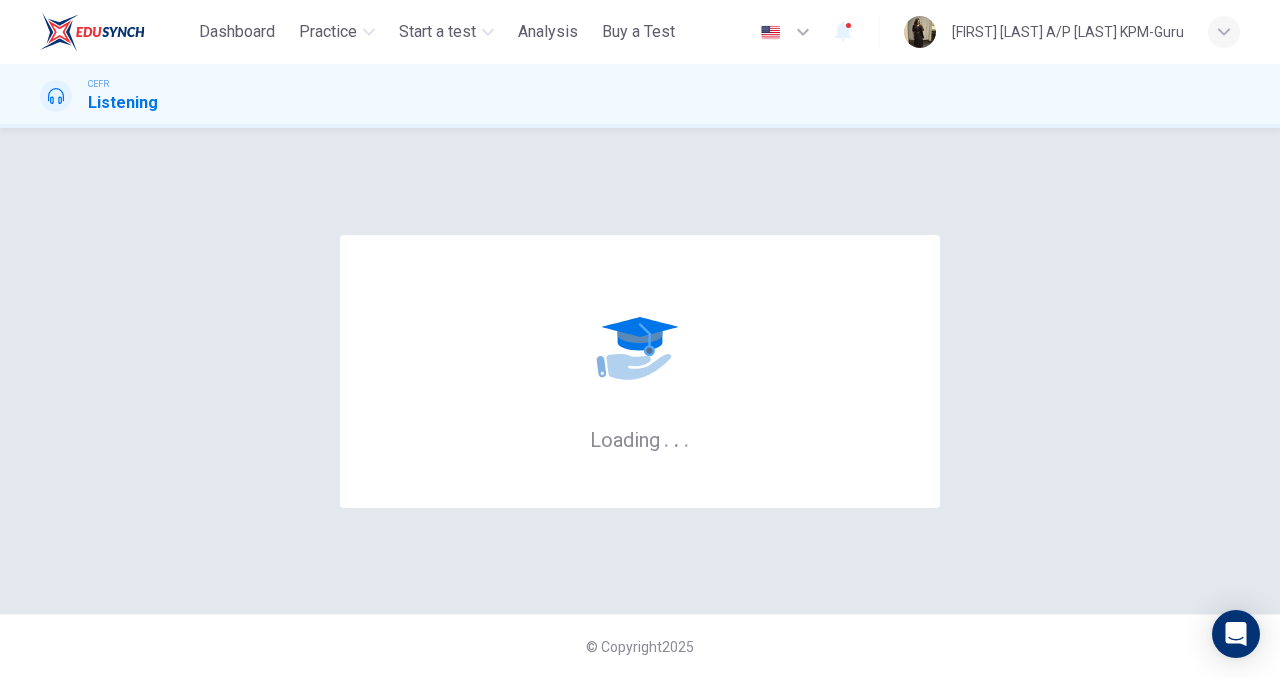 scroll, scrollTop: 0, scrollLeft: 0, axis: both 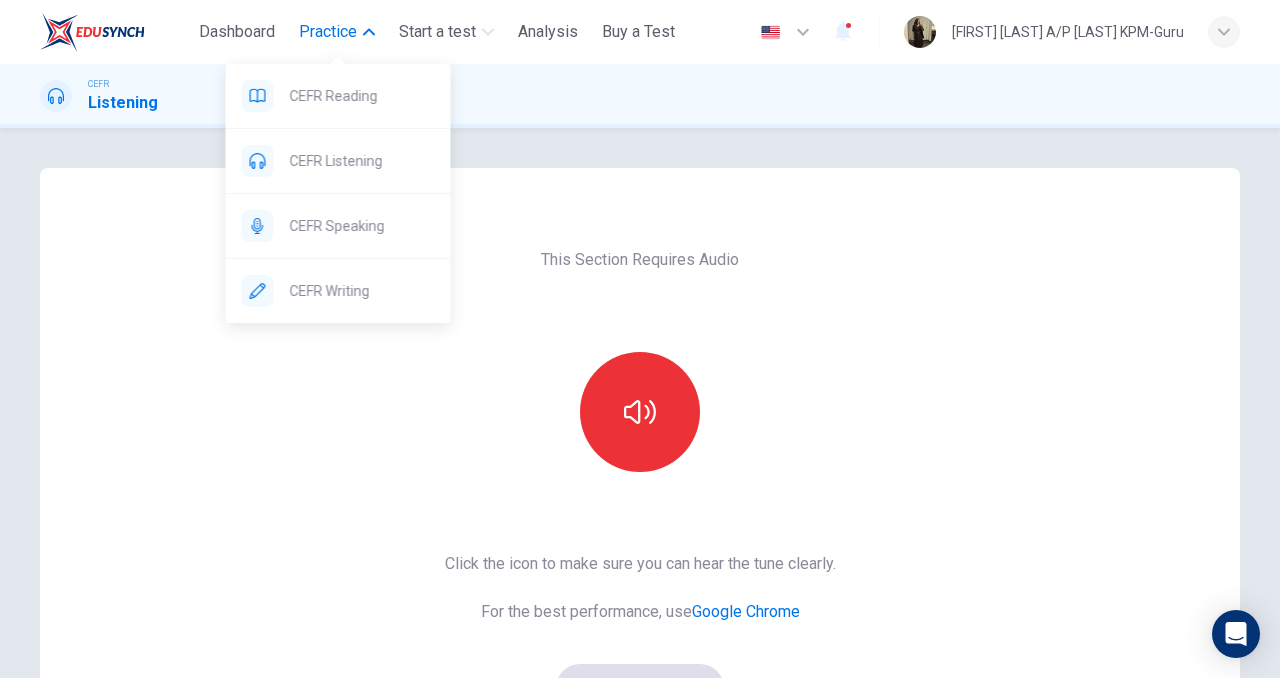 click on "Practice" at bounding box center [337, 32] 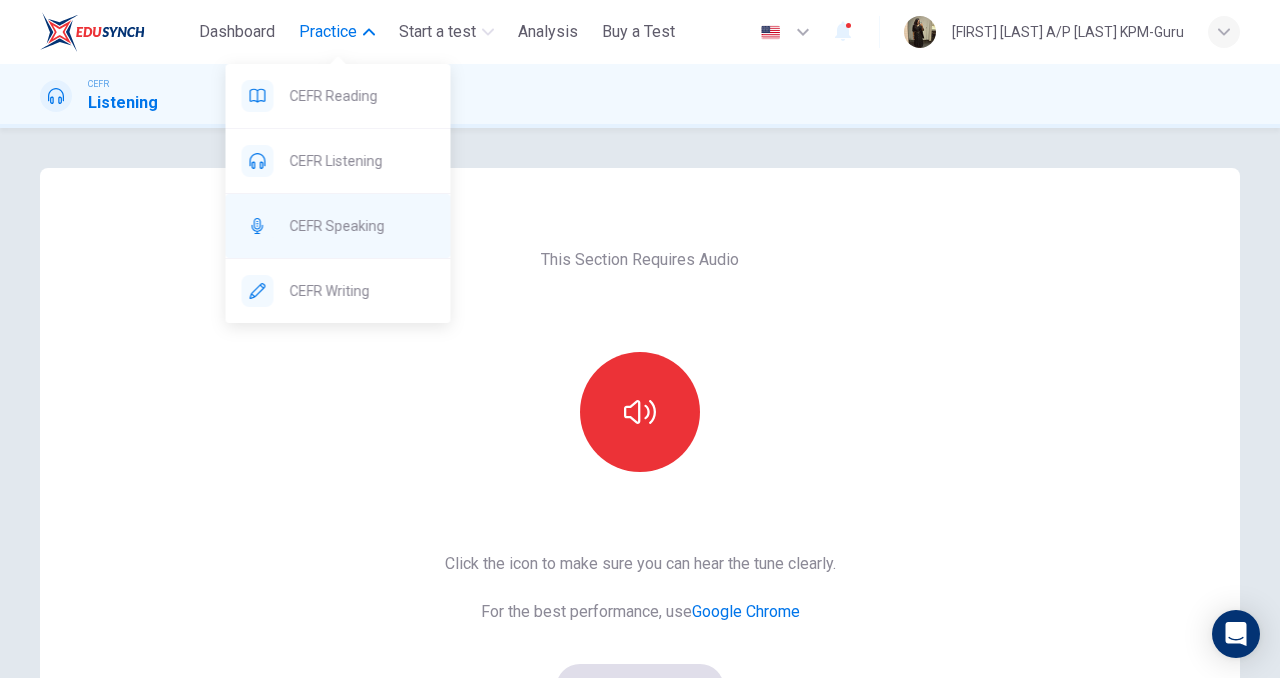 click on "CEFR Speaking" at bounding box center (362, 226) 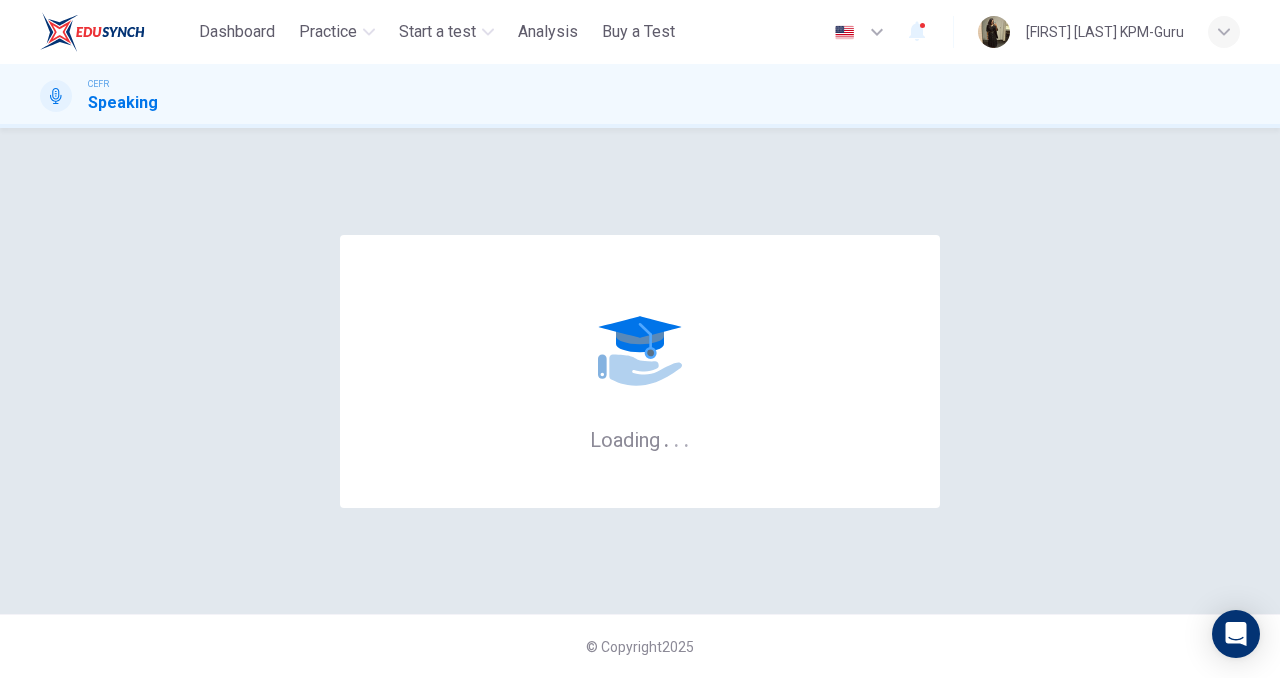 scroll, scrollTop: 0, scrollLeft: 0, axis: both 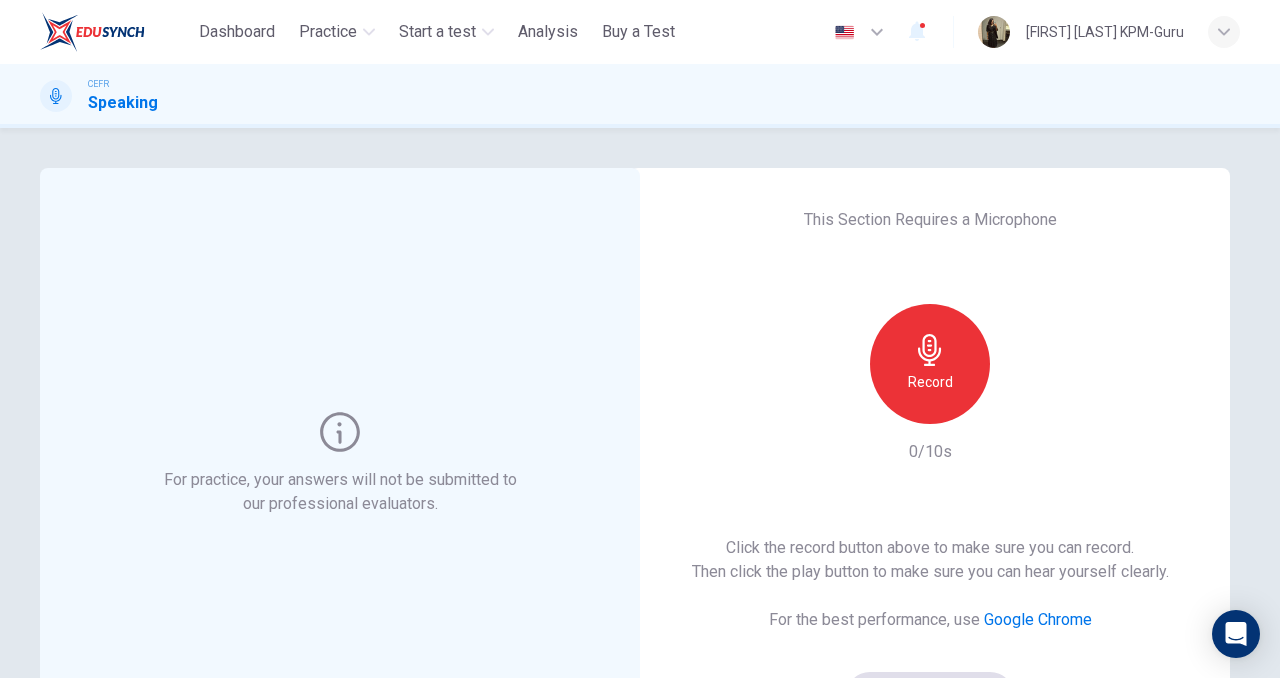 click 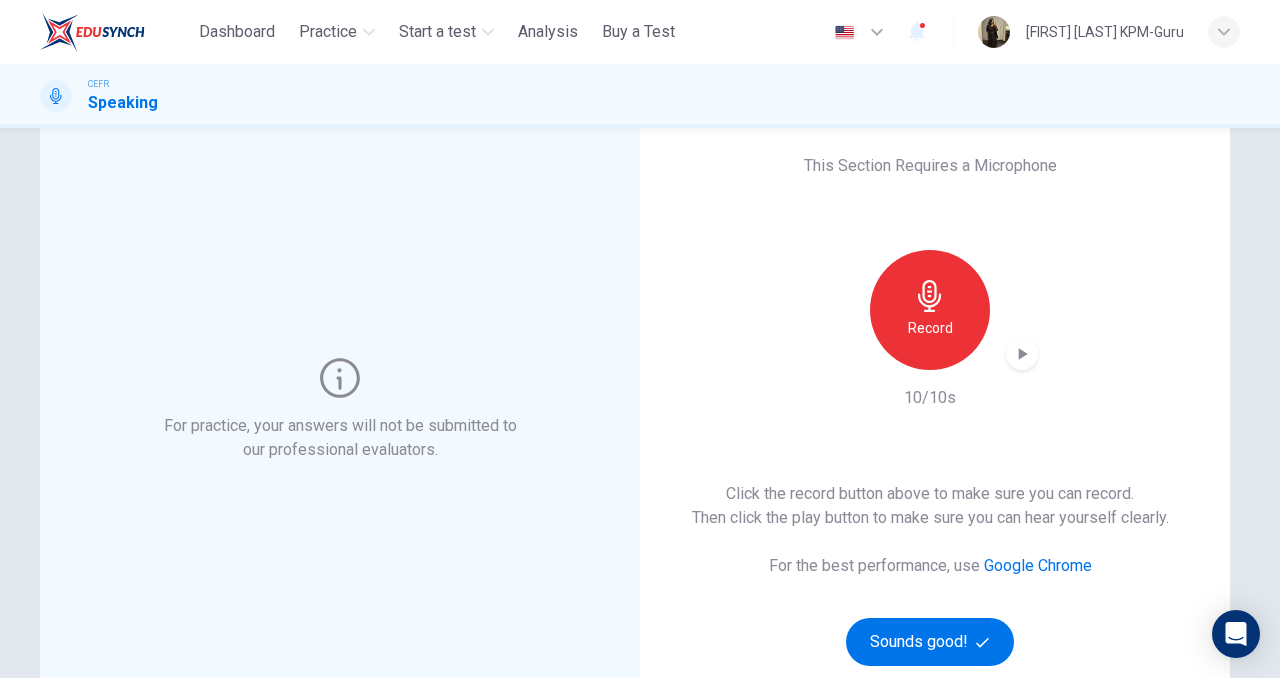 scroll, scrollTop: 69, scrollLeft: 0, axis: vertical 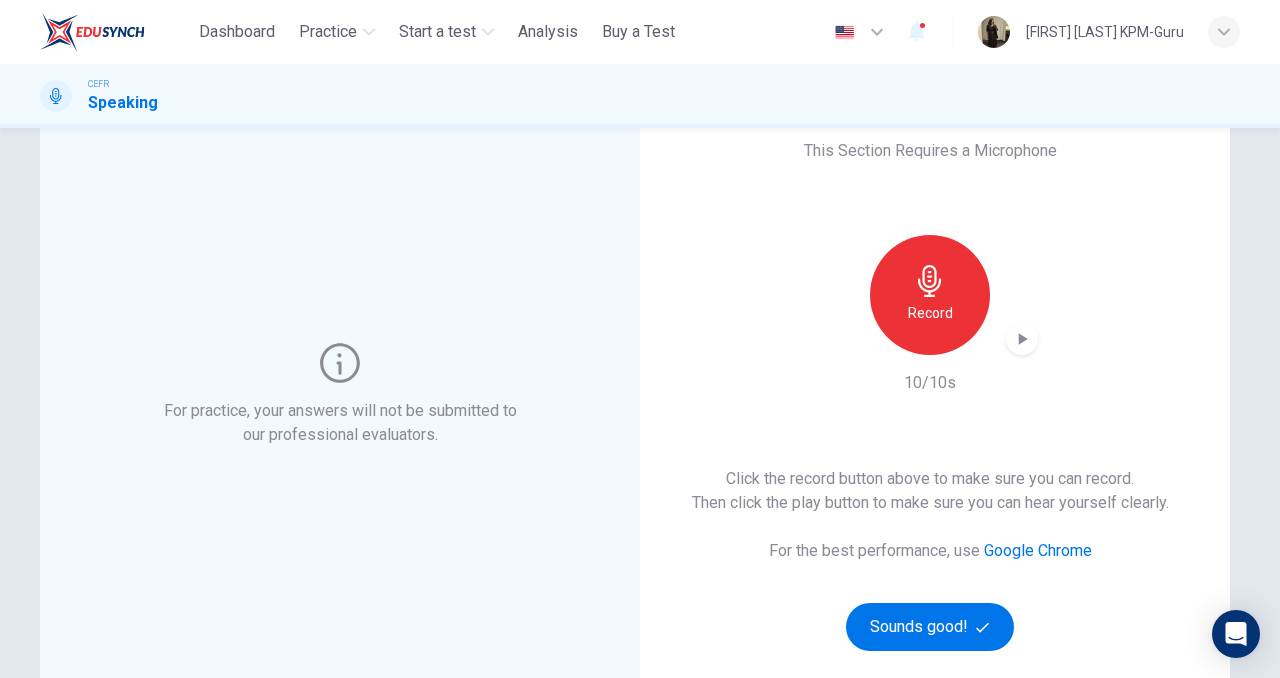 click 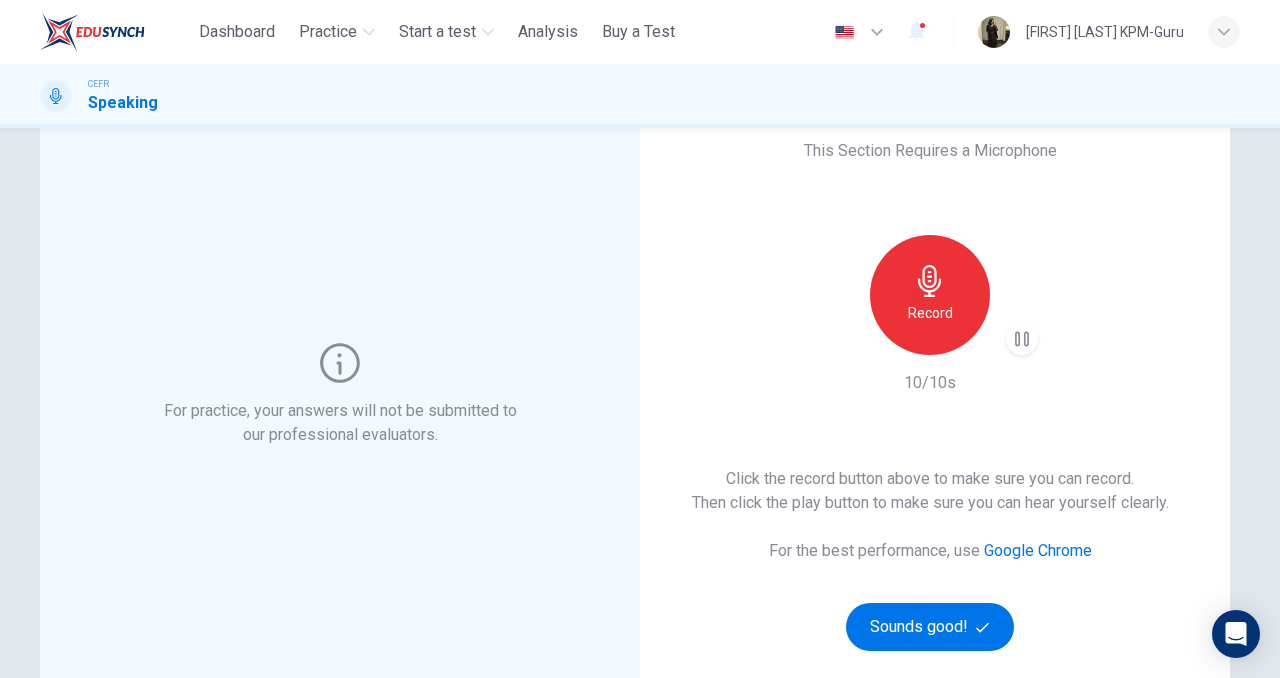 click 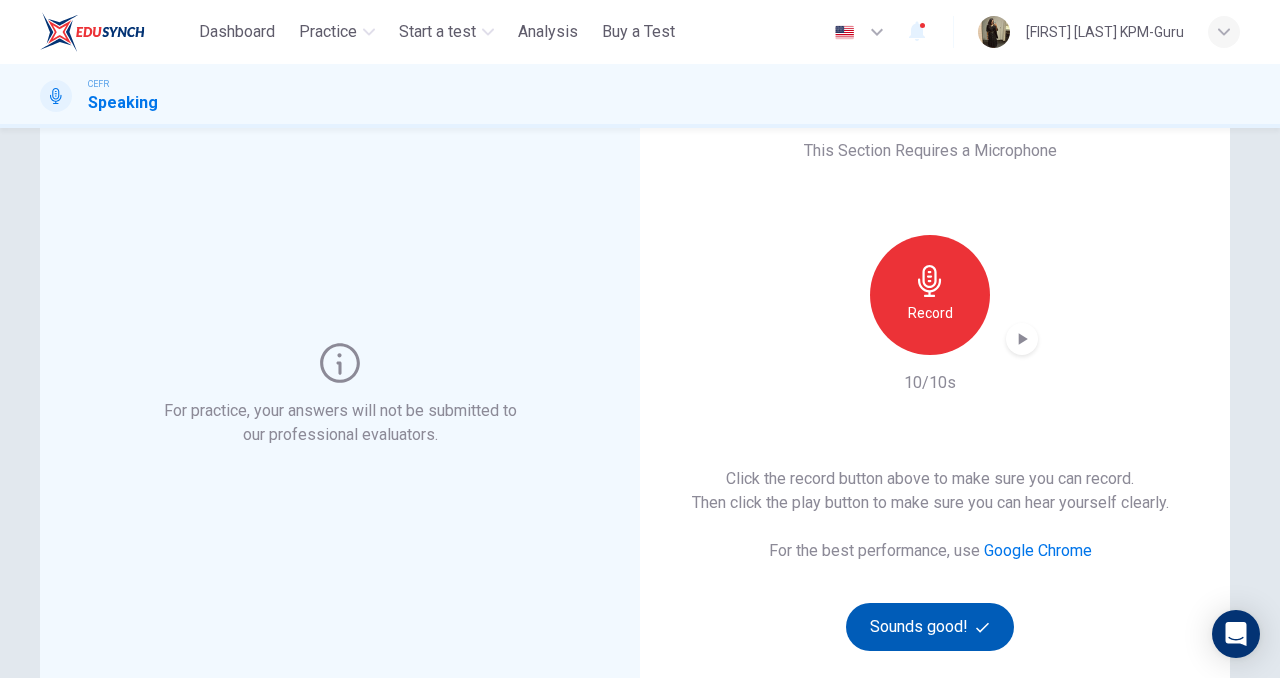 click on "Sounds good!" at bounding box center [930, 627] 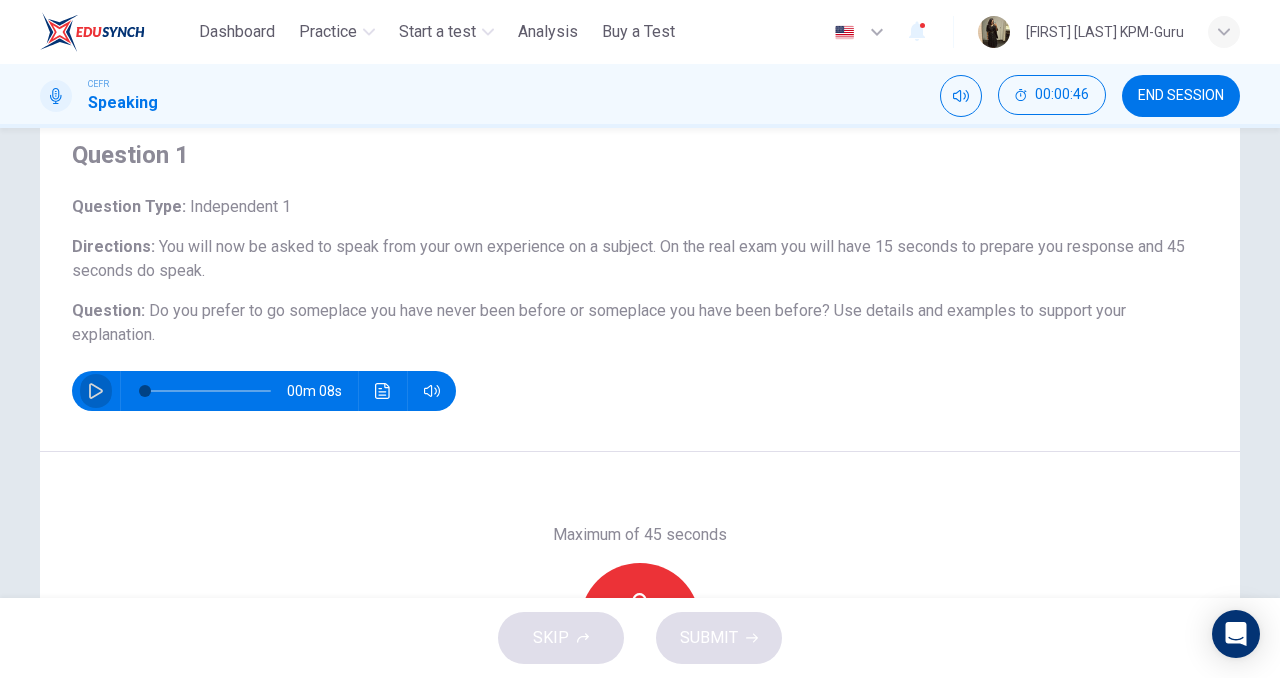 click 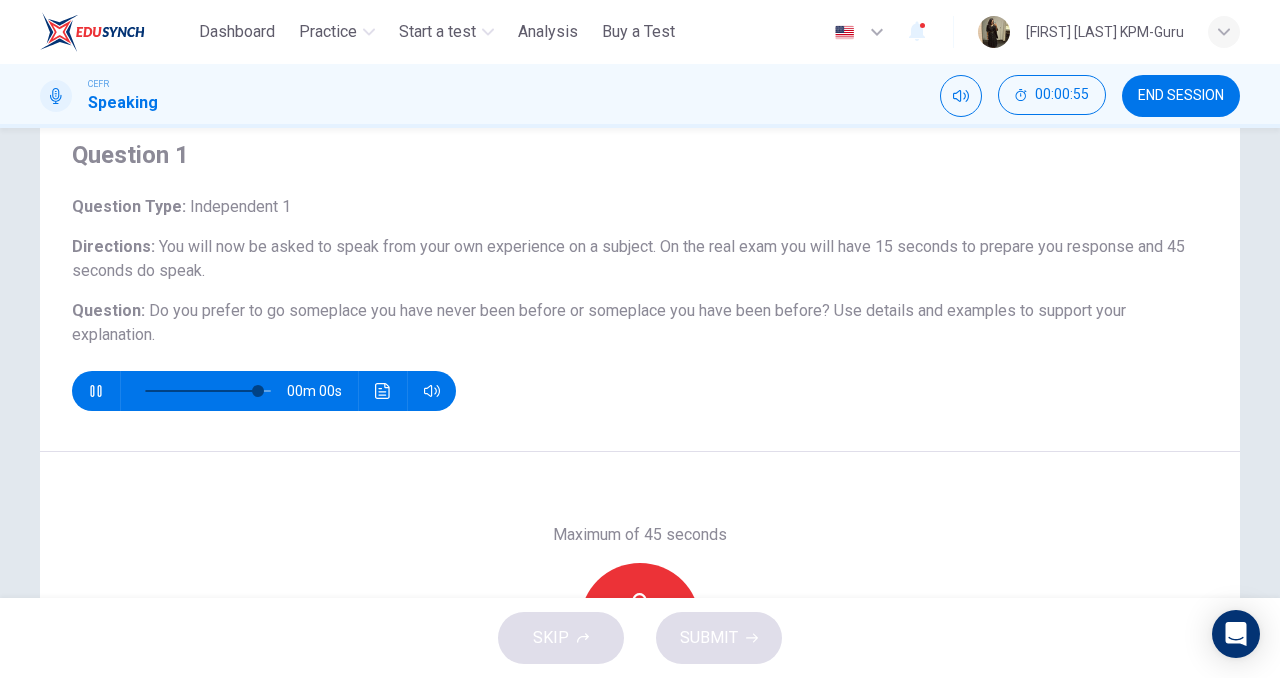 type on "*" 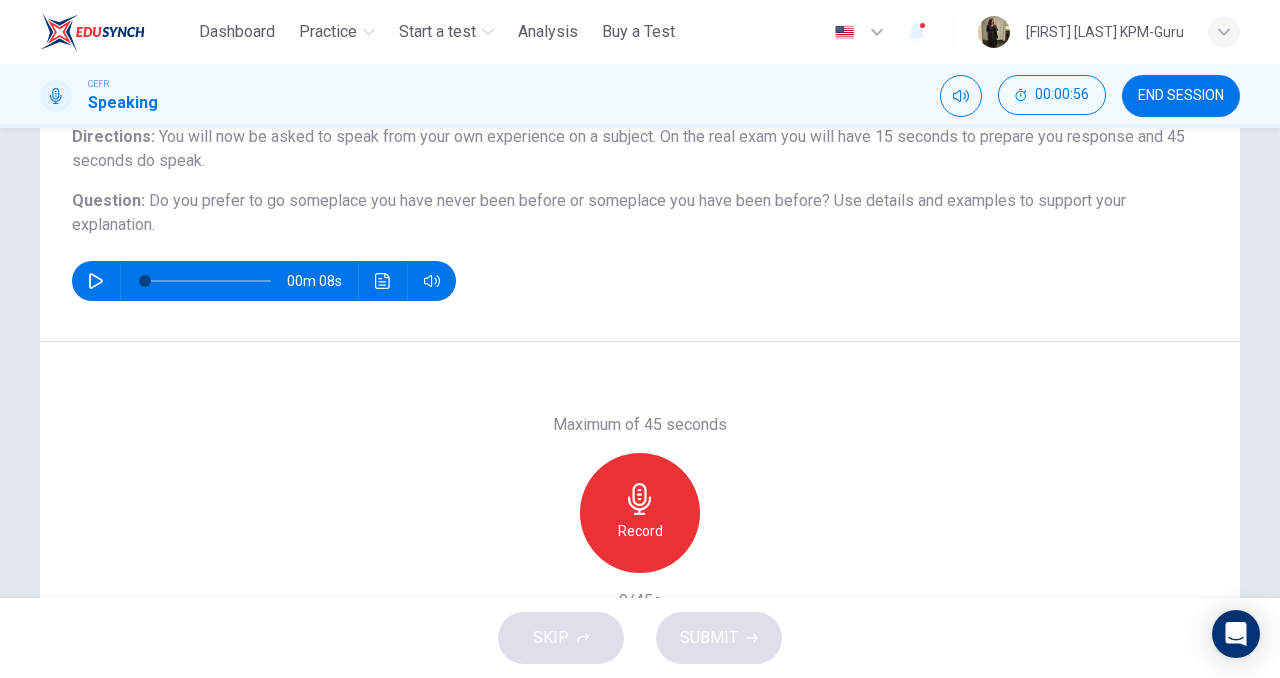 scroll, scrollTop: 305, scrollLeft: 0, axis: vertical 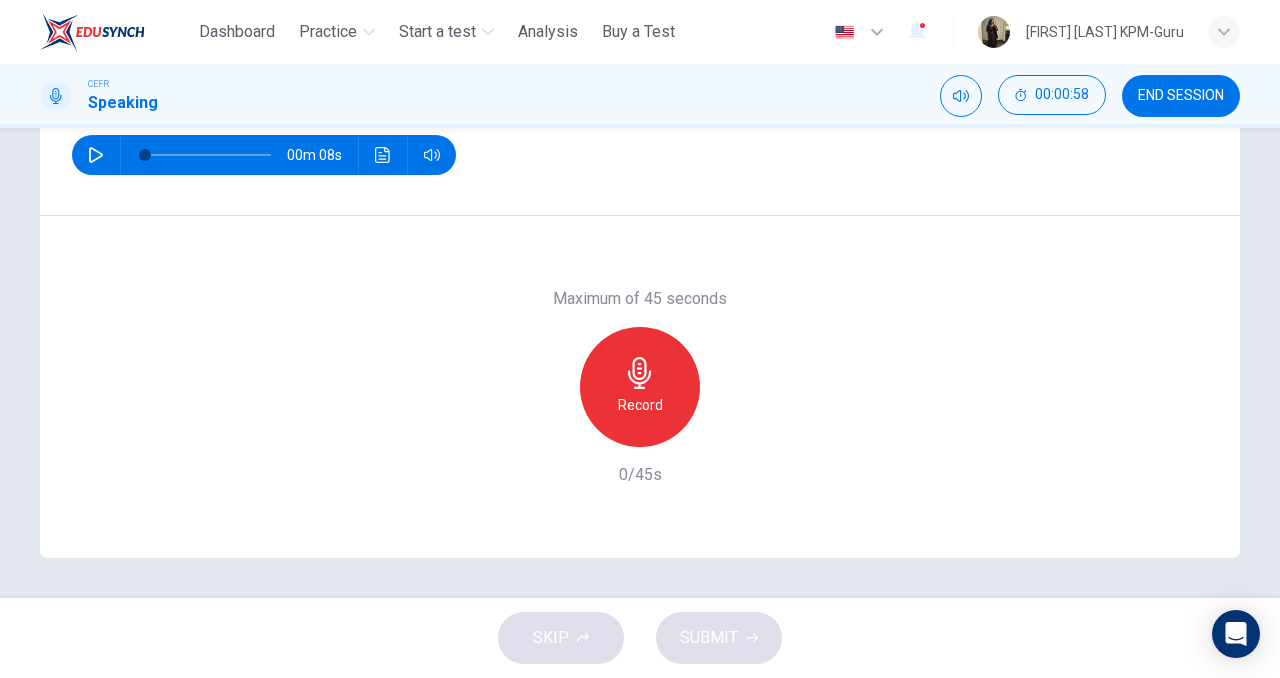 click on "Record" at bounding box center [640, 387] 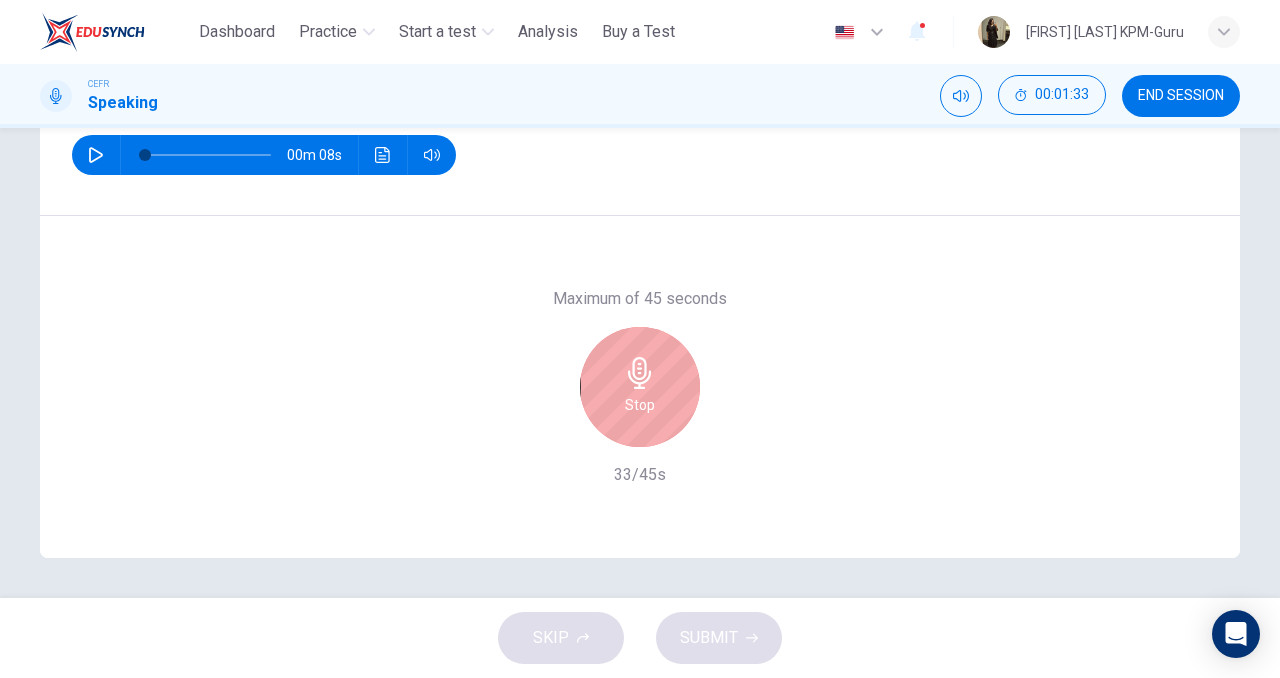 type 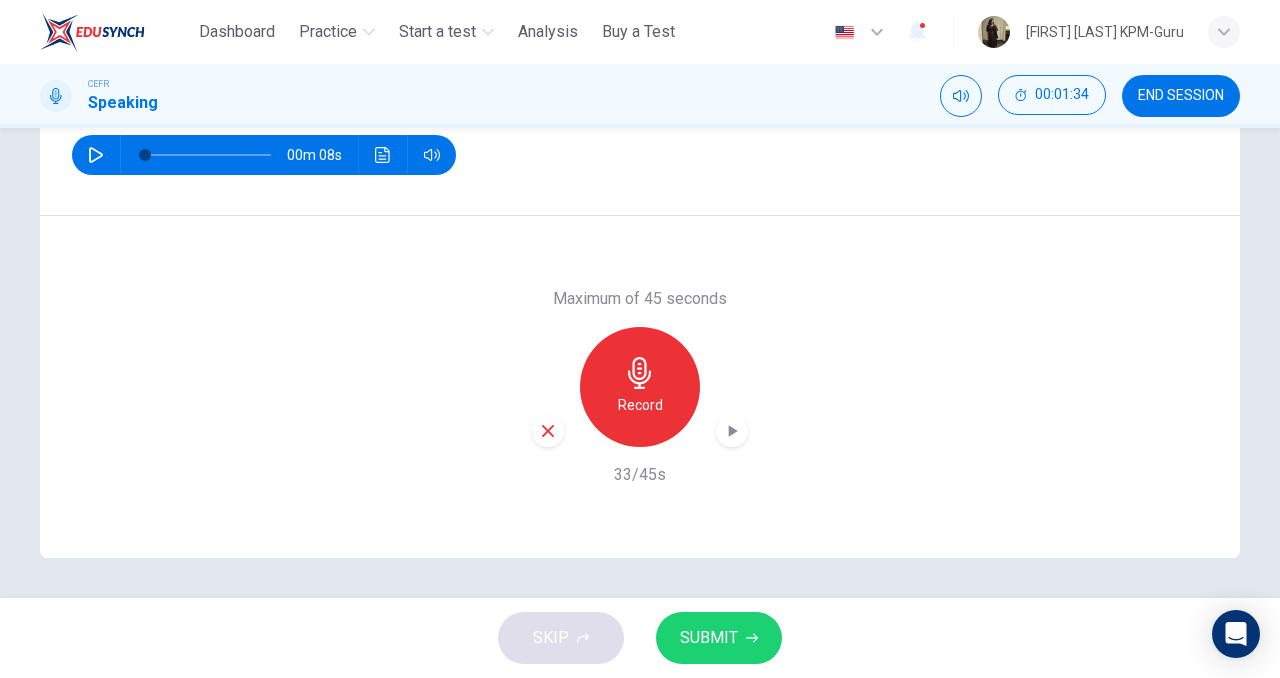 click 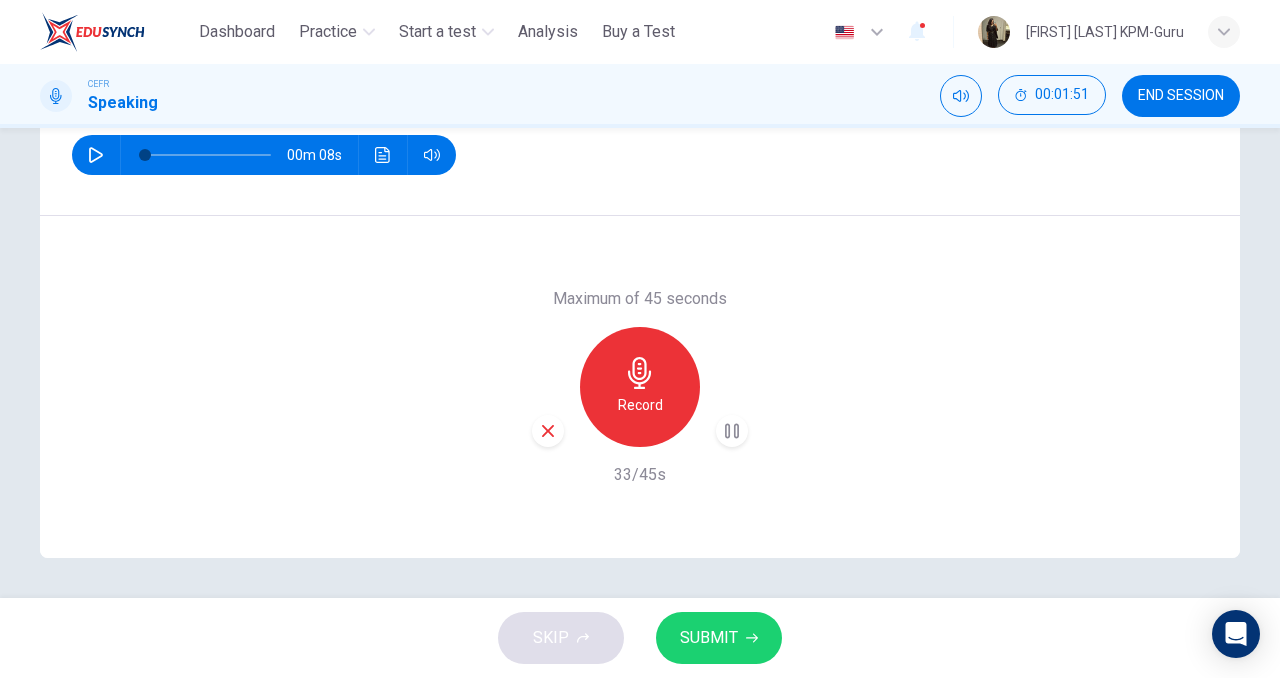 click 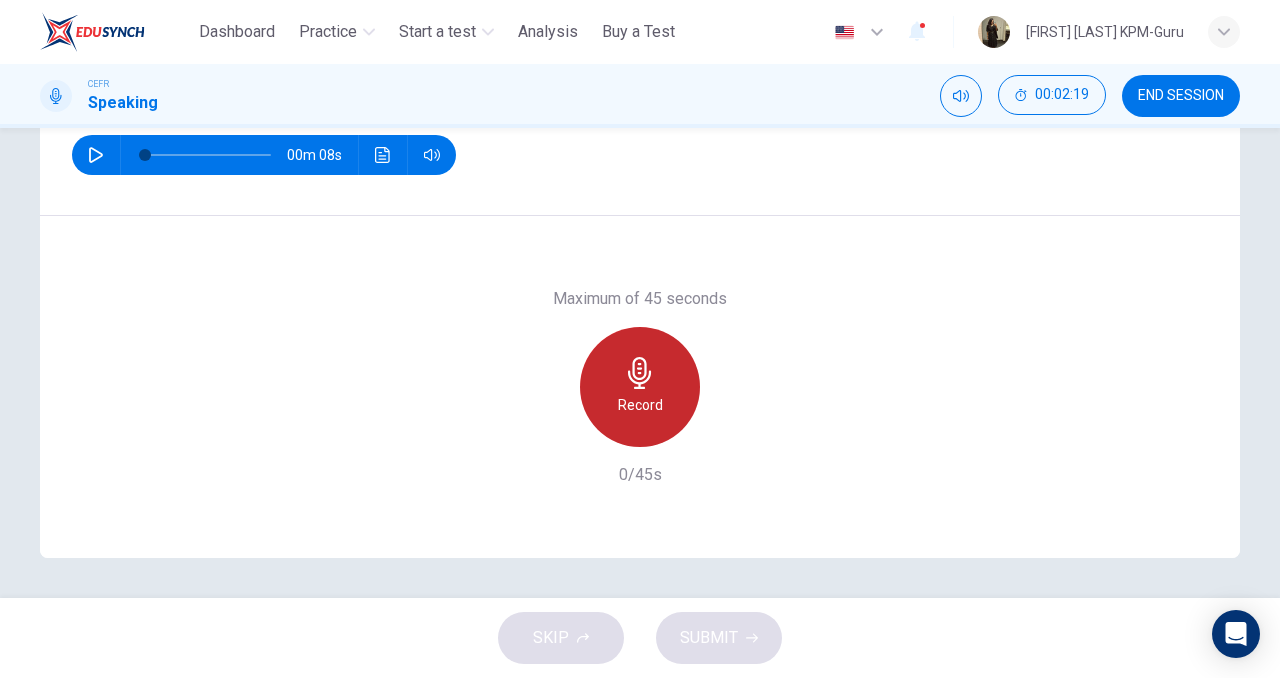 click 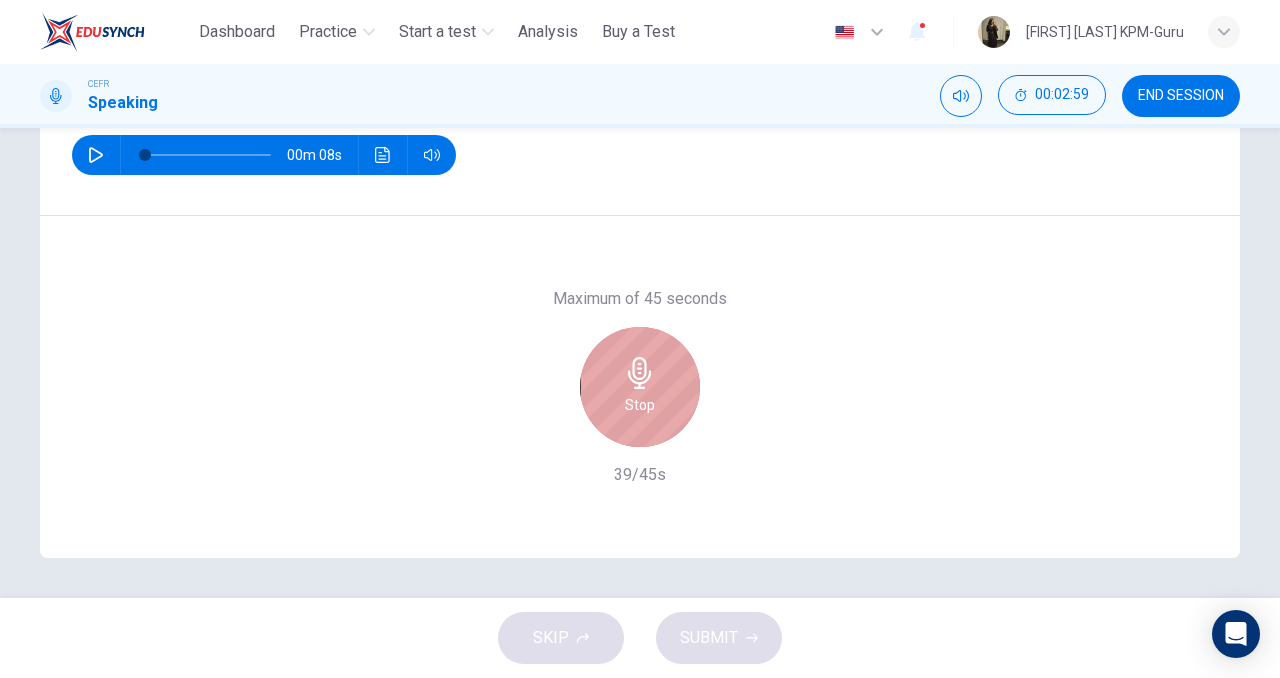 click 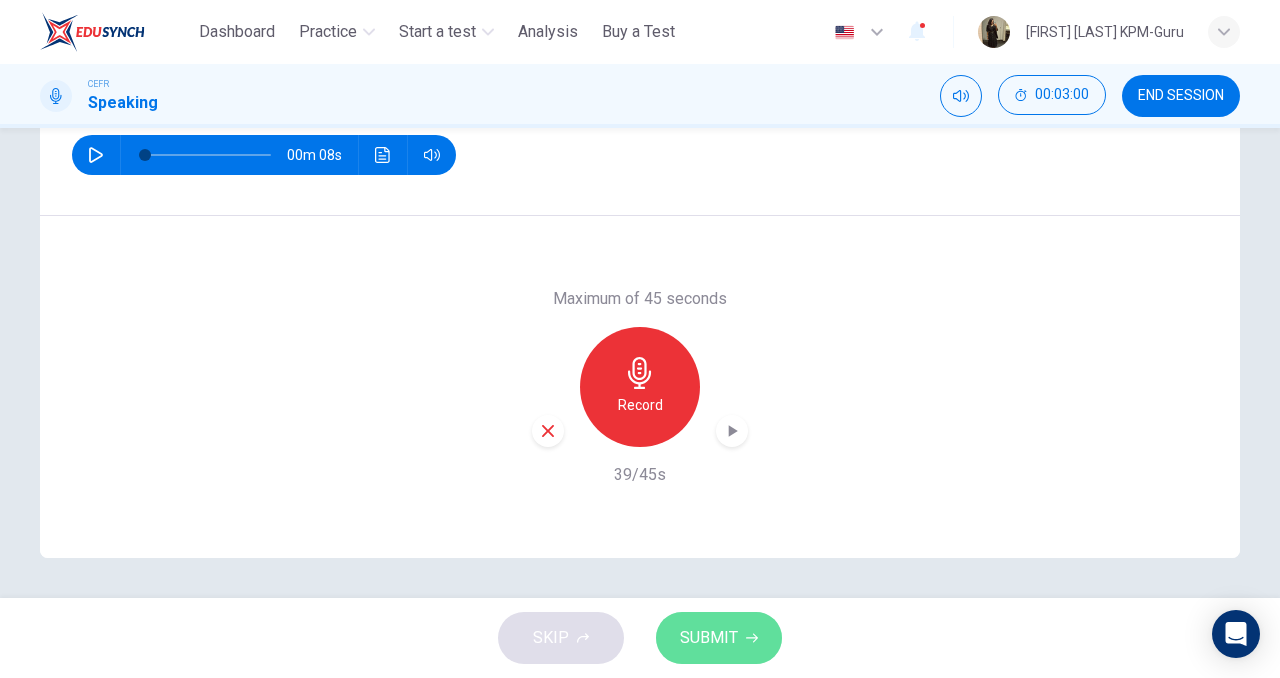 click on "SUBMIT" at bounding box center (719, 638) 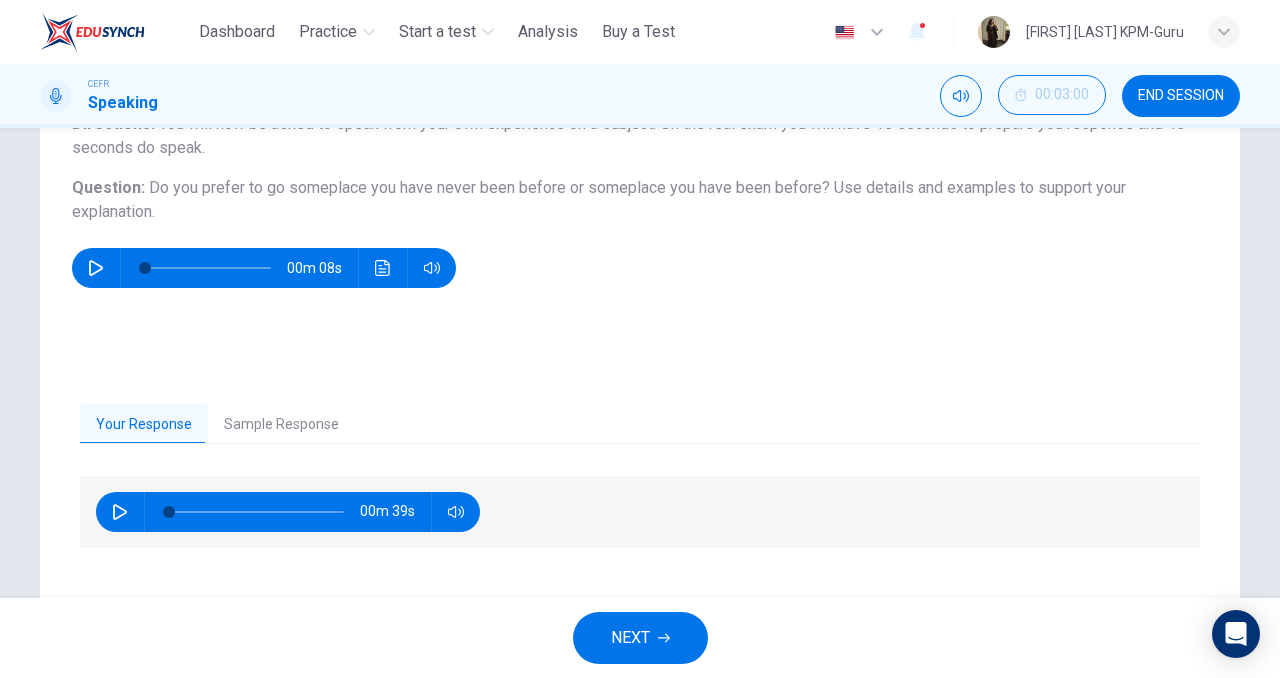 scroll, scrollTop: 236, scrollLeft: 0, axis: vertical 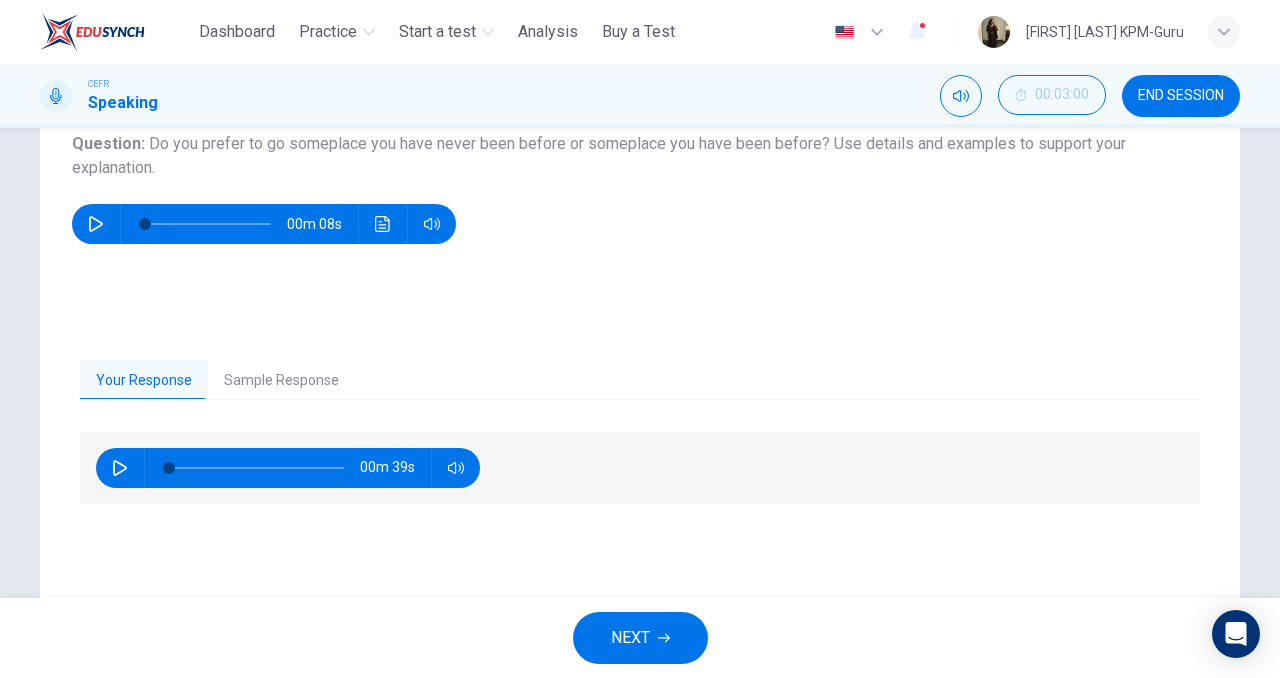 click on "NEXT" at bounding box center (630, 638) 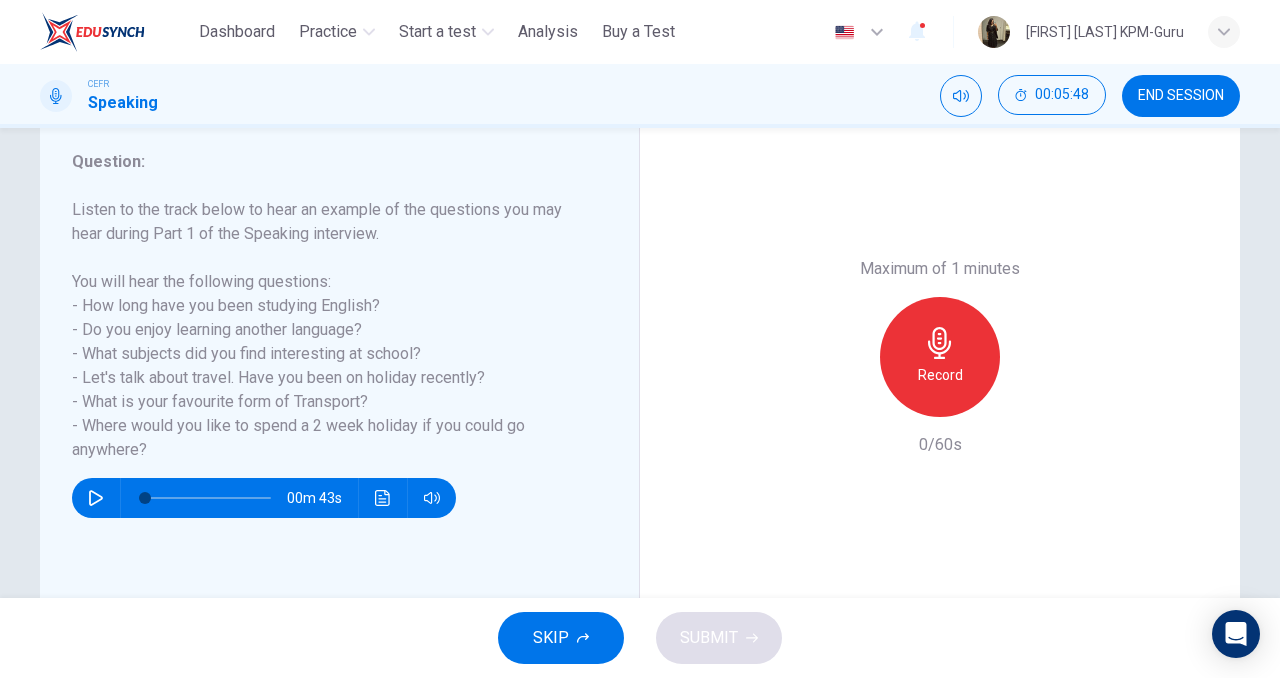 scroll, scrollTop: 295, scrollLeft: 0, axis: vertical 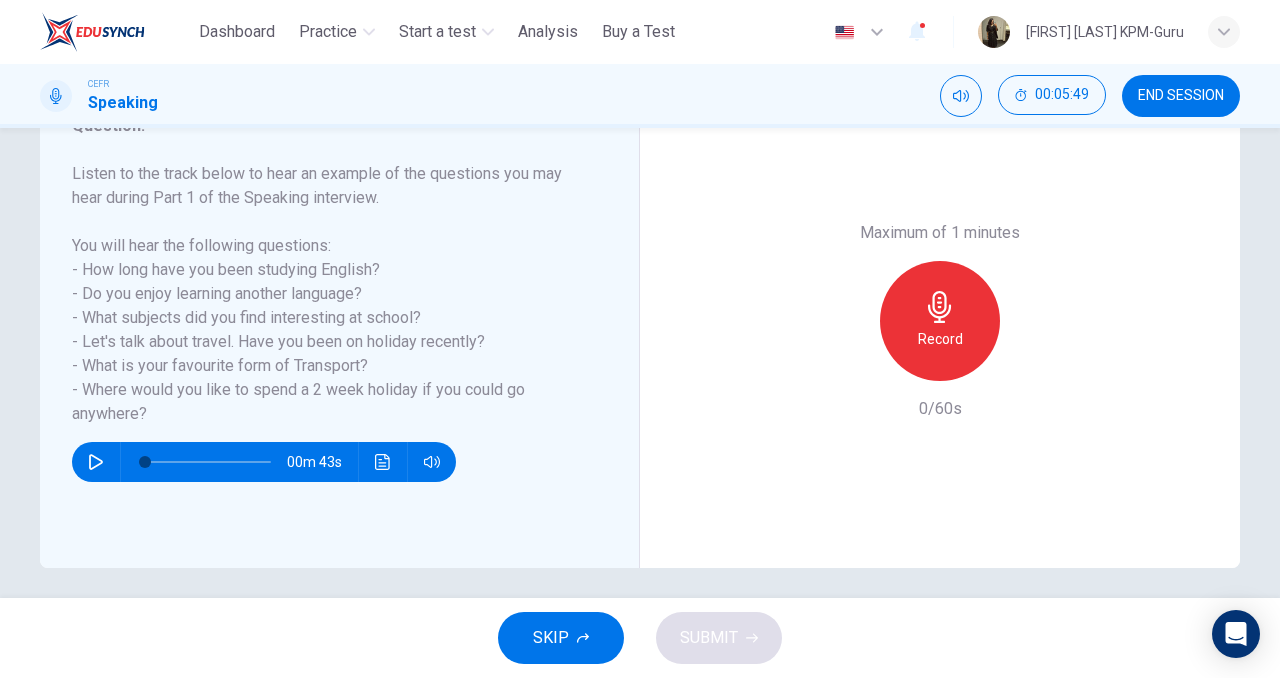 click on "Listen to the track below to hear an example of the questions you may hear during Part 1 of the Speaking interview.  You will hear the following questions:
- How long have you been studying English?
- Do you enjoy learning another language?
- What subjects did you find interesting at school?
- Let's talk about travel. Have you been on holiday recently?
- What is your favourite form of Transport?
- Where would you like to spend a 2 week holiday if you could go anywhere?" at bounding box center (327, 294) 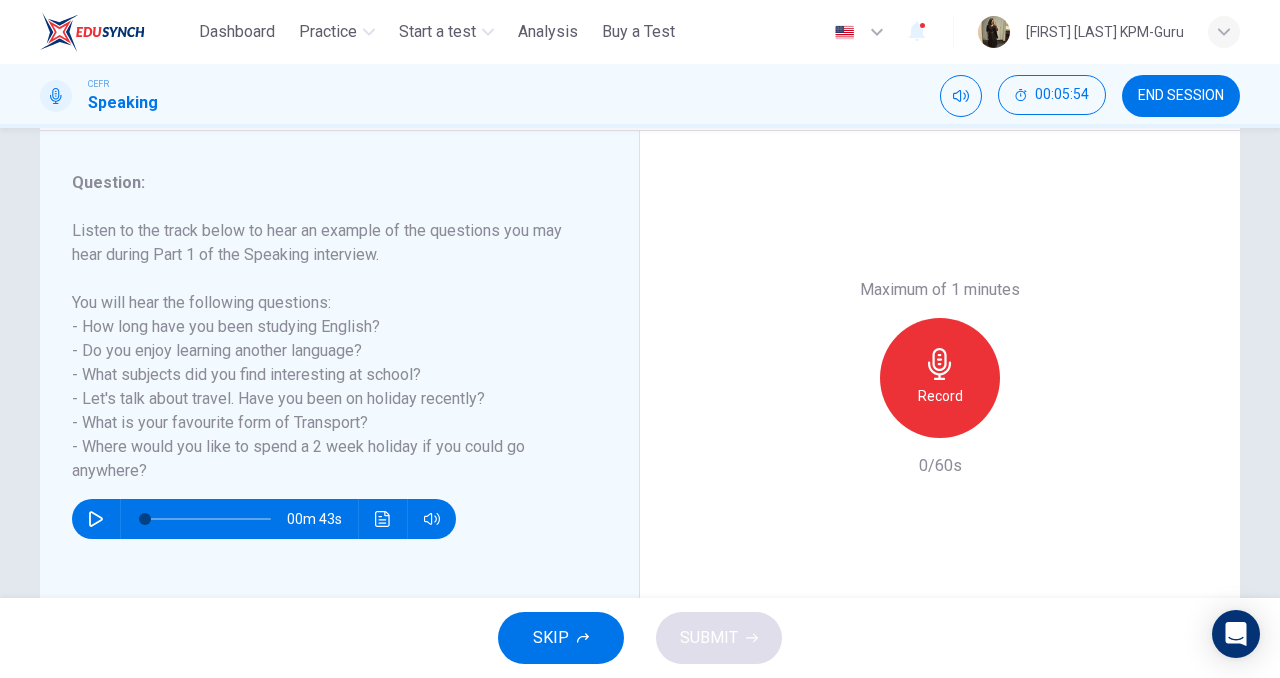 scroll, scrollTop: 239, scrollLeft: 0, axis: vertical 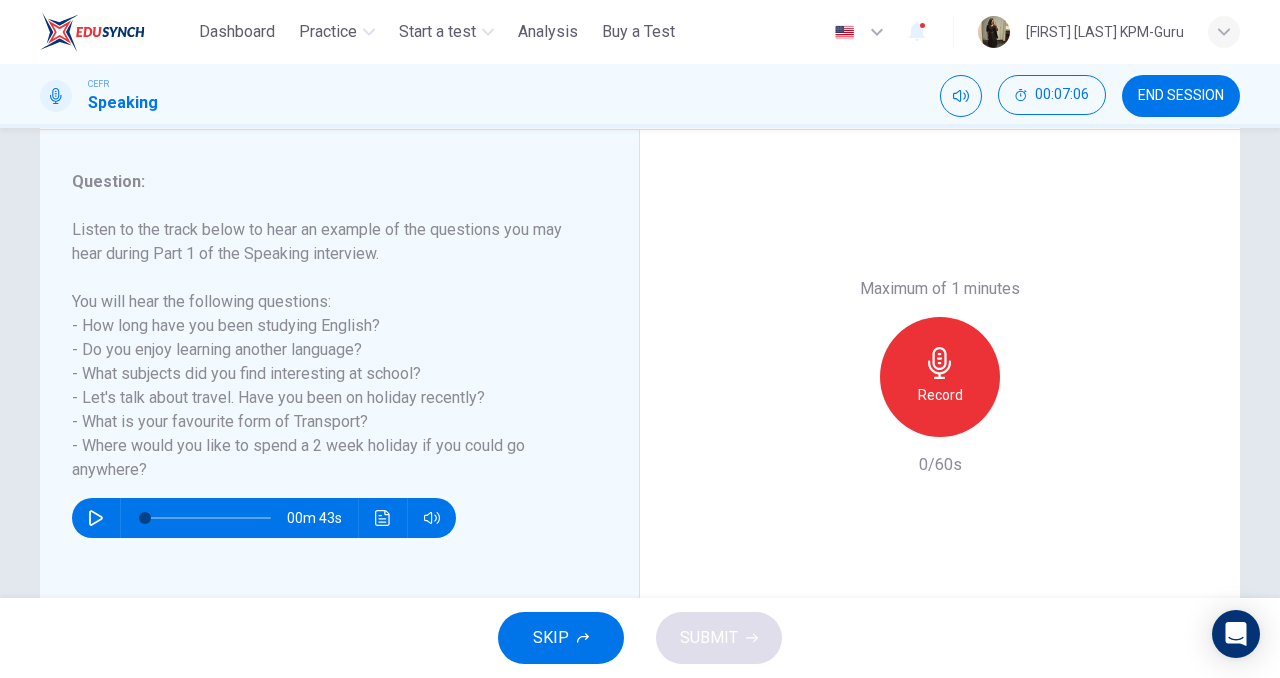 click at bounding box center [96, 518] 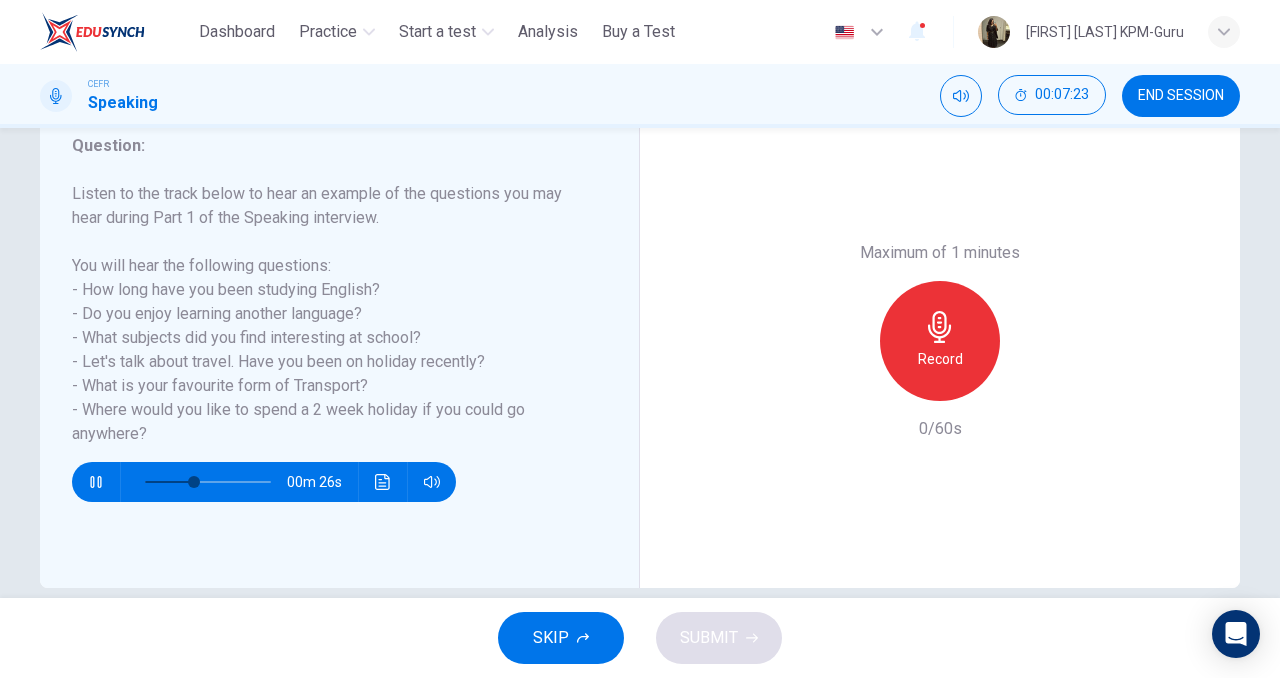 scroll, scrollTop: 305, scrollLeft: 0, axis: vertical 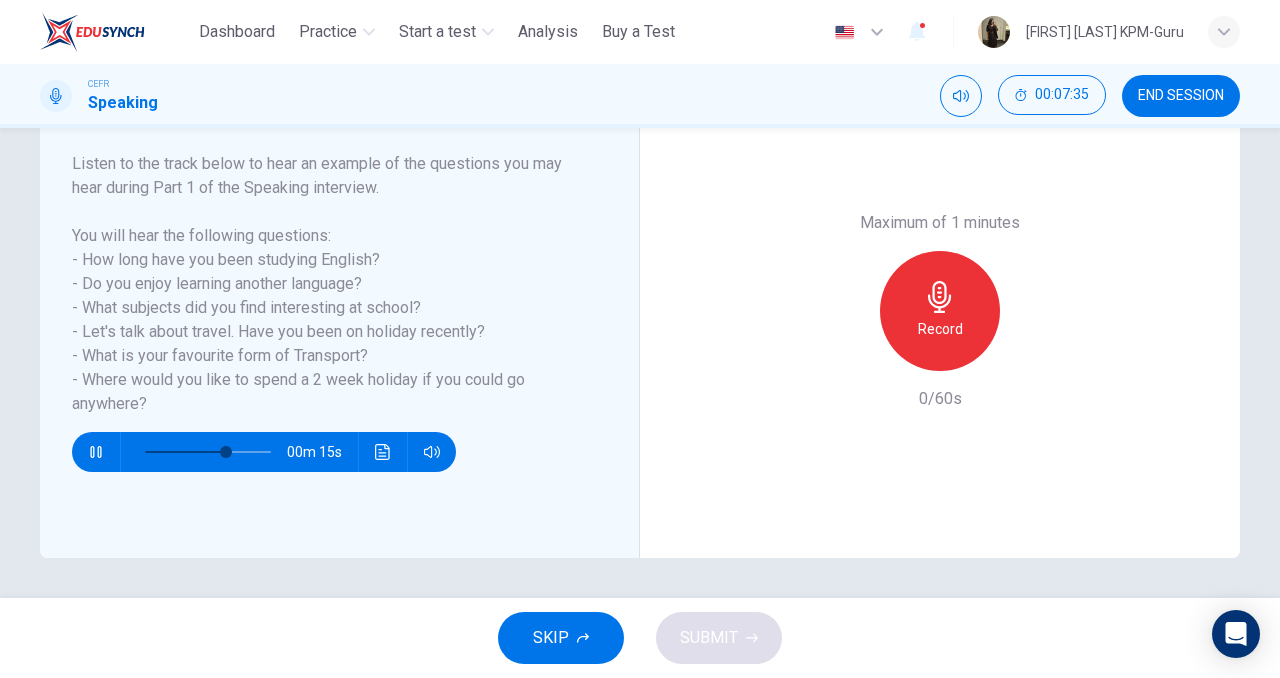 click at bounding box center (96, 452) 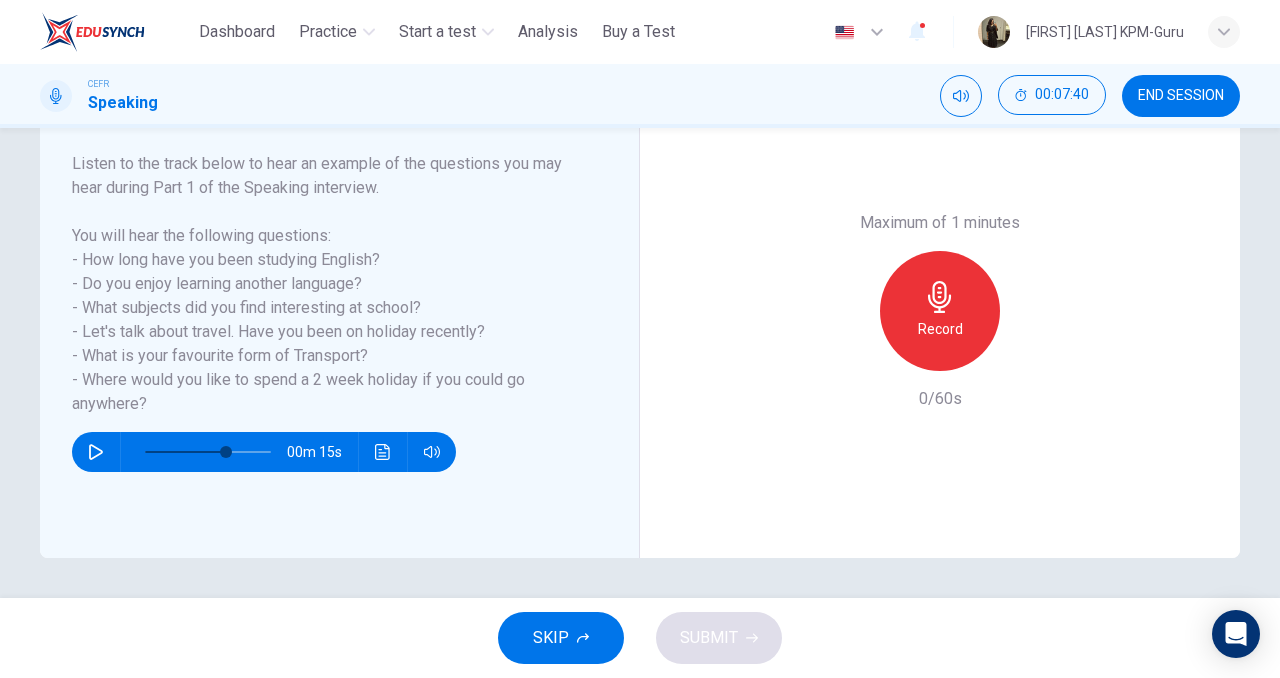 click 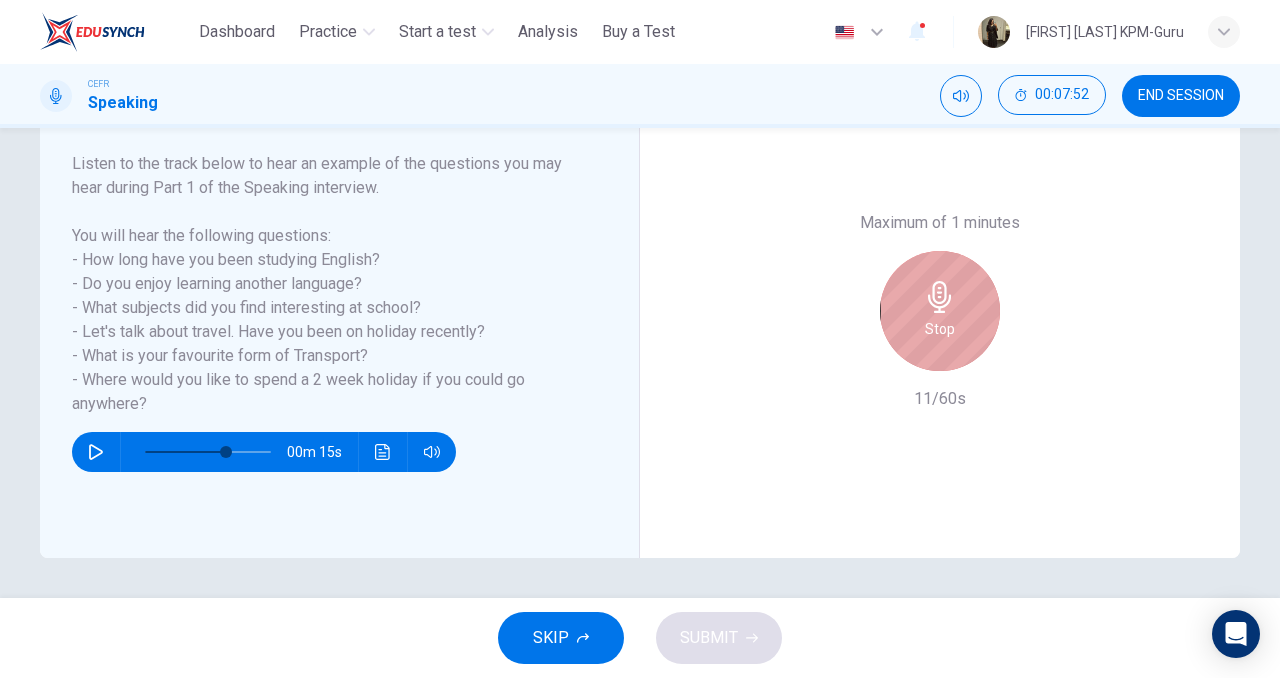 click 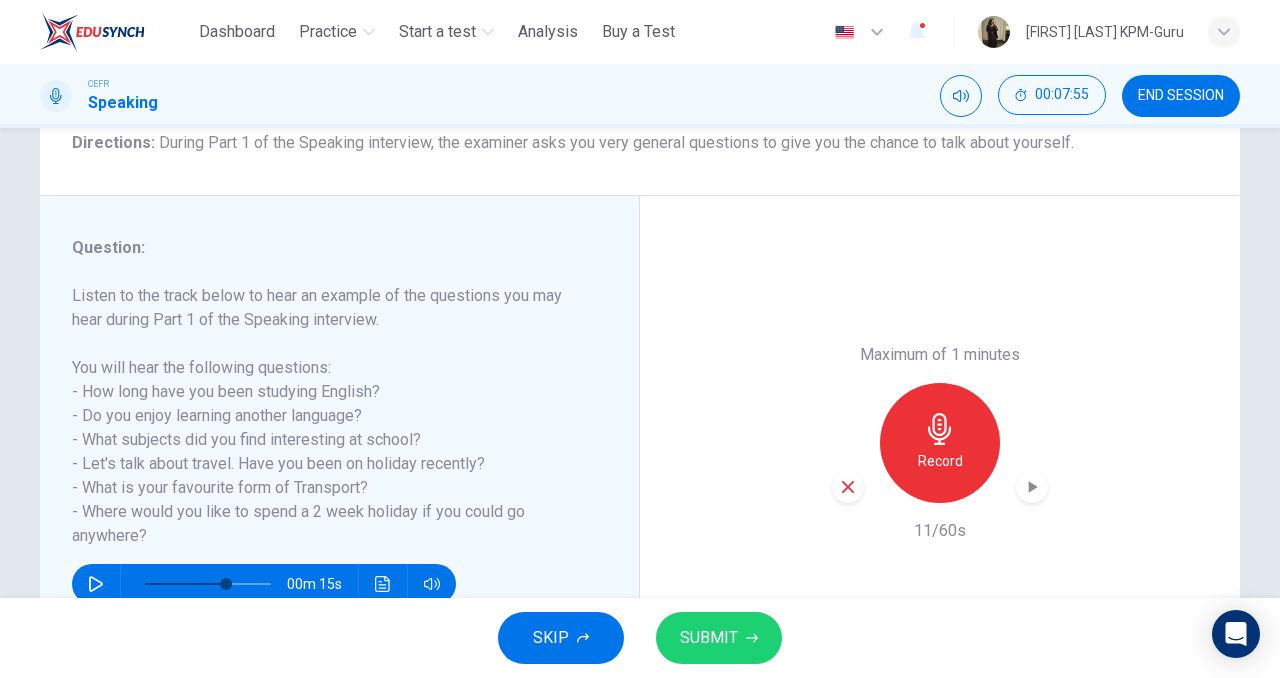 scroll, scrollTop: 153, scrollLeft: 0, axis: vertical 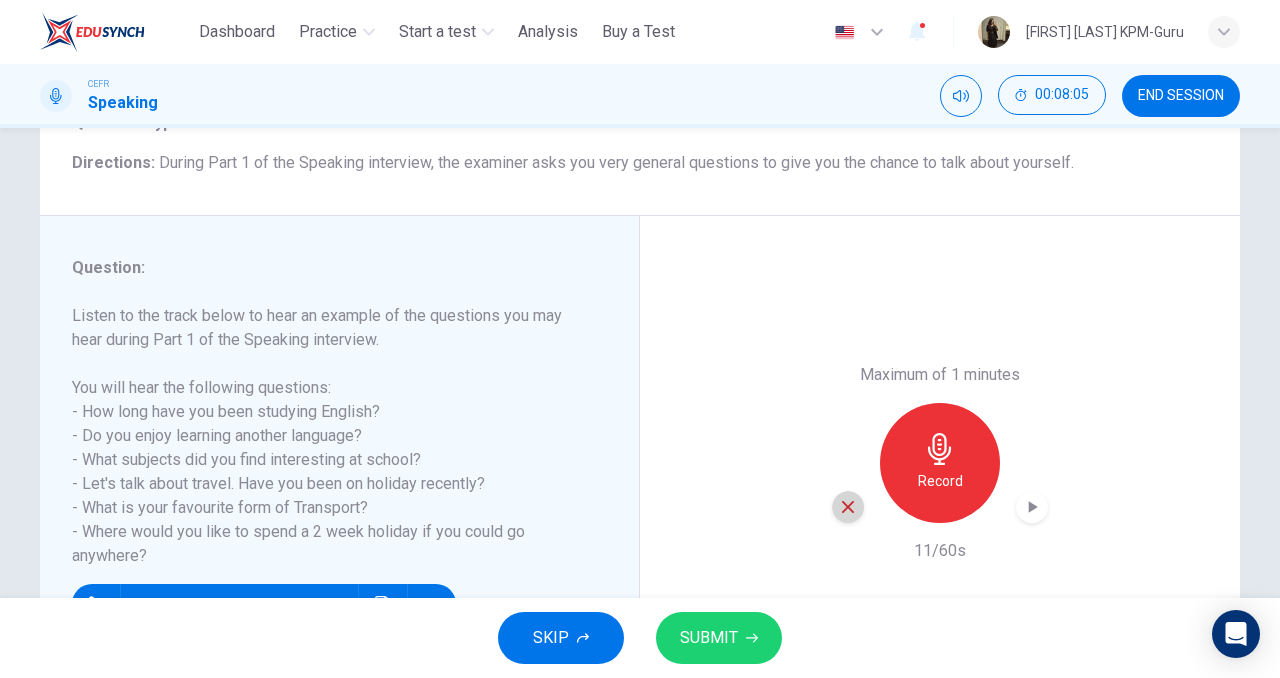 click at bounding box center [848, 507] 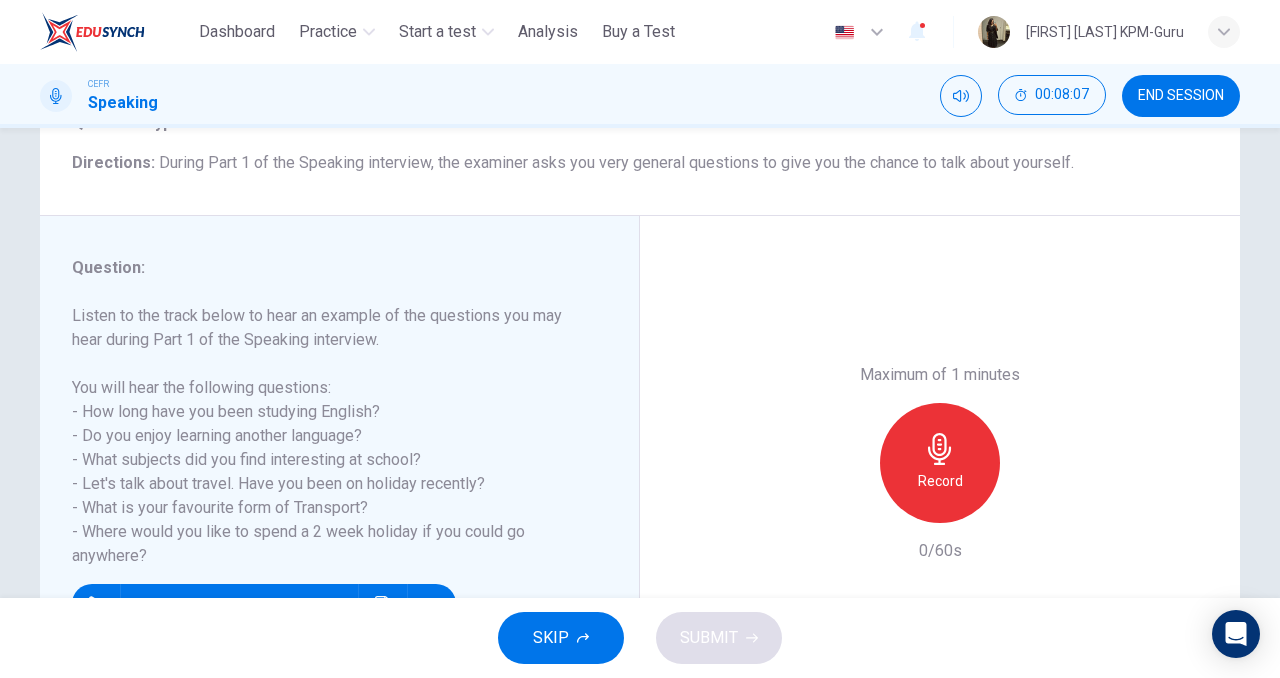 click on "Record" at bounding box center [940, 463] 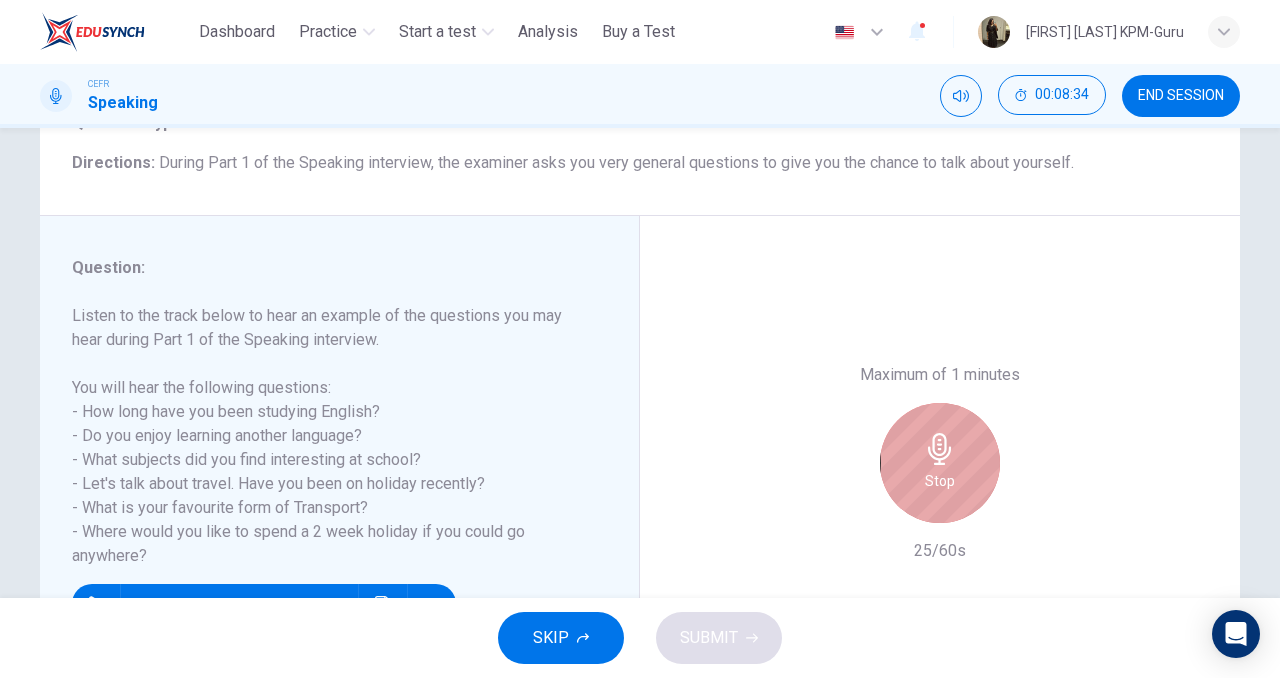 click on "Stop" at bounding box center [940, 481] 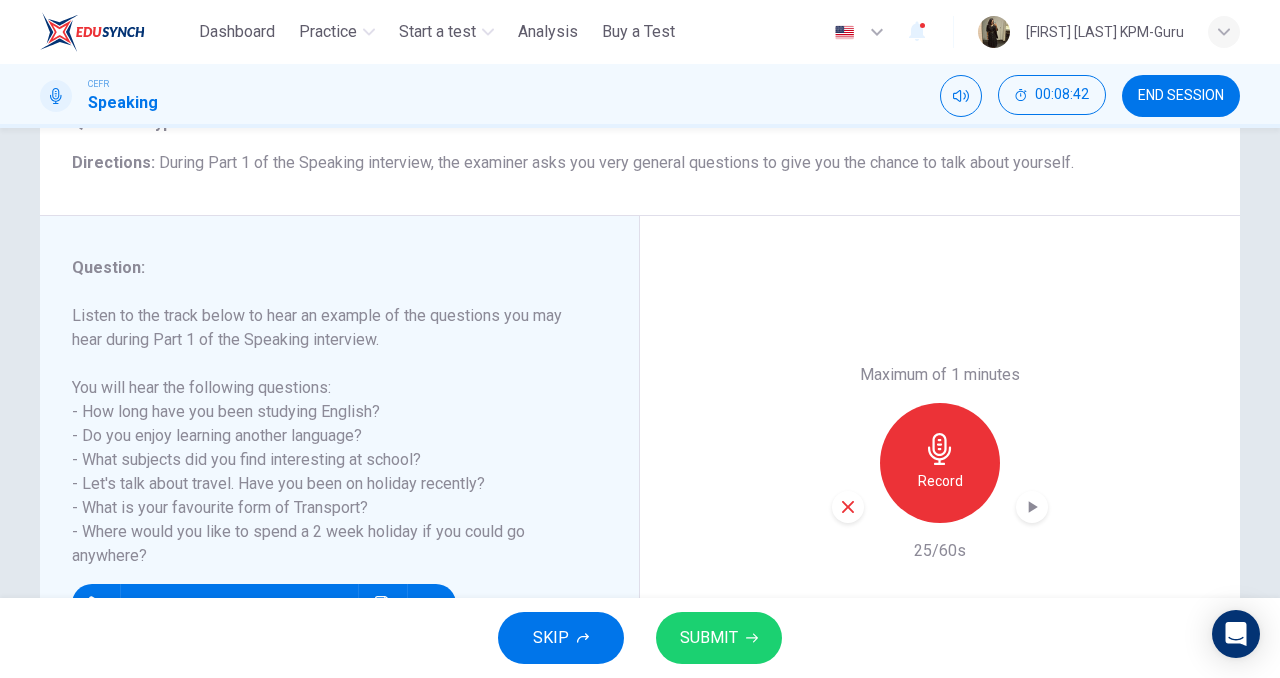 click on "SUBMIT" at bounding box center [709, 638] 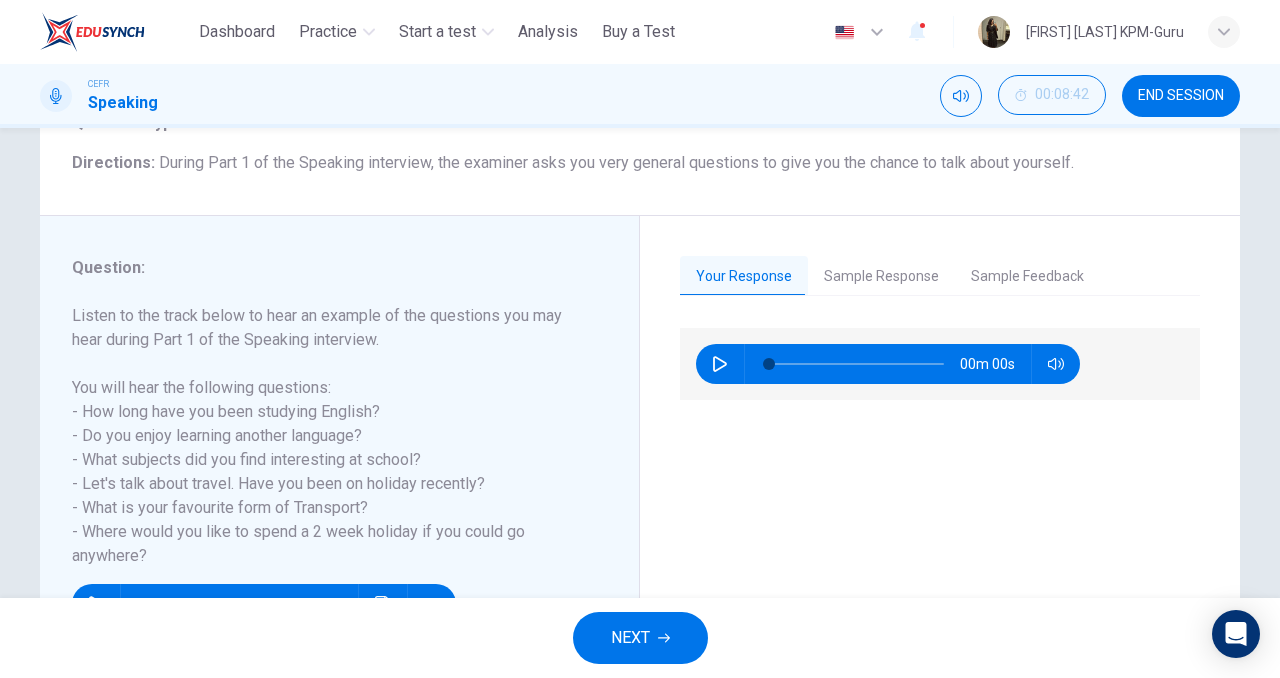 type on "*" 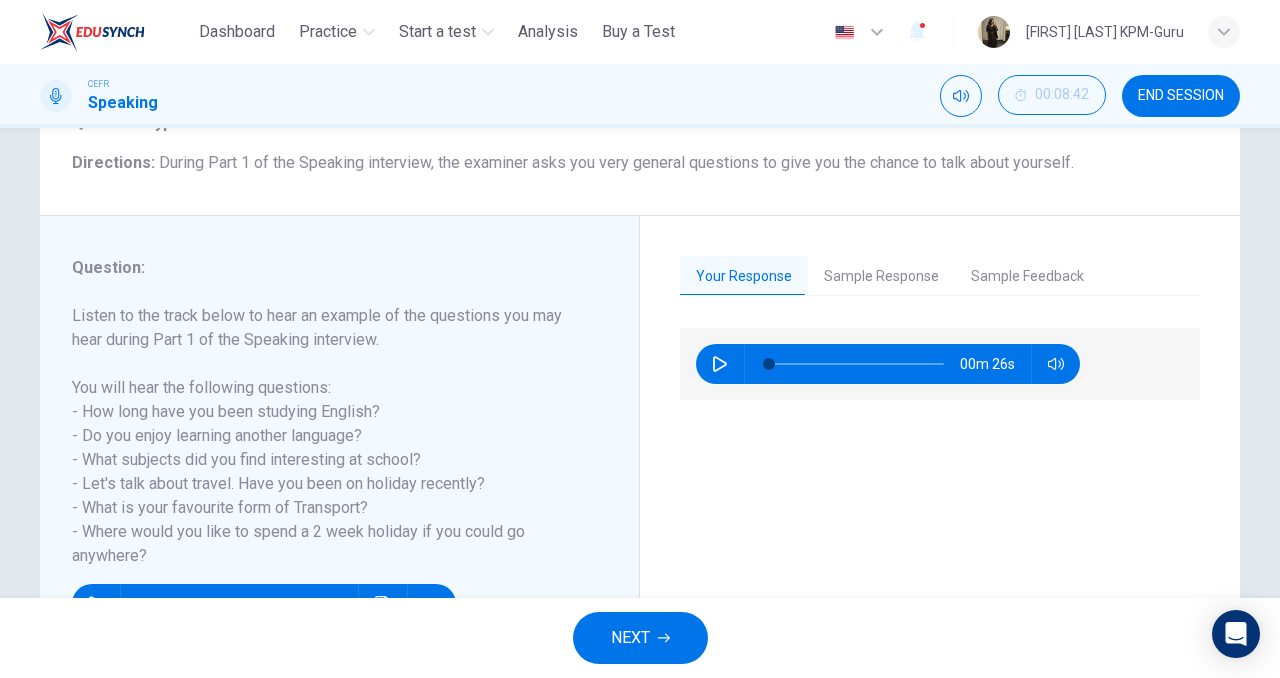 click on "Sample Response" at bounding box center [881, 277] 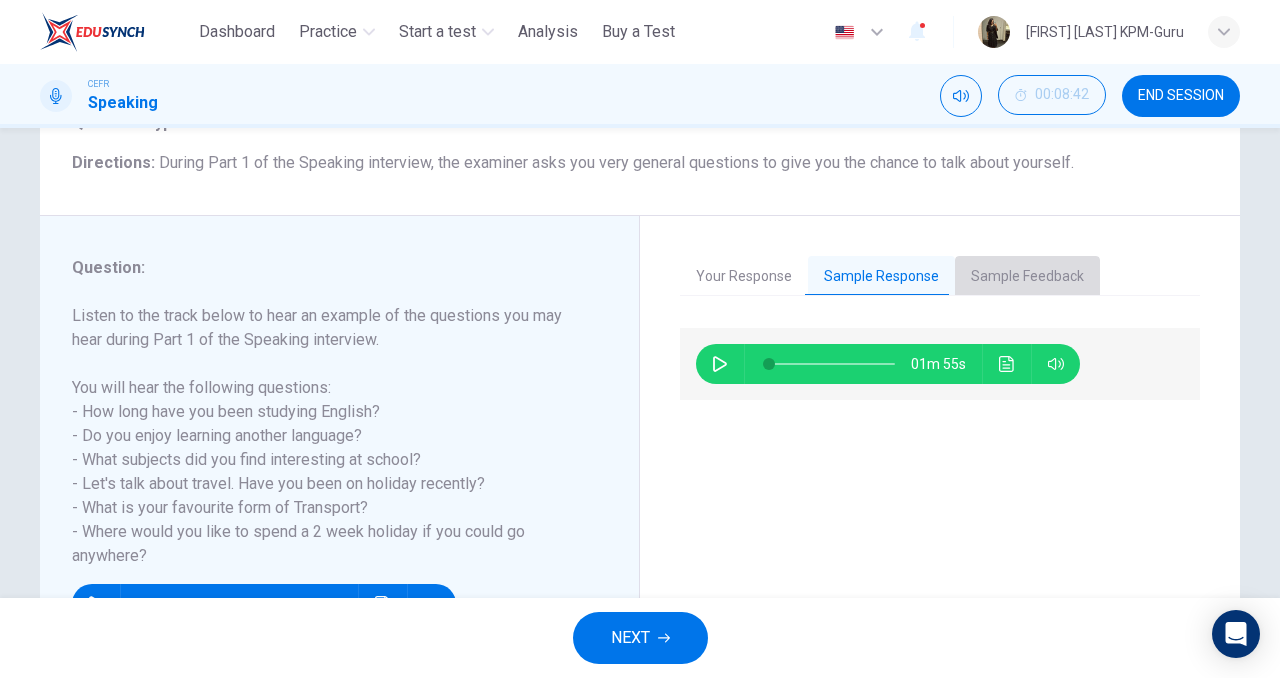 click on "Sample Feedback" at bounding box center (1027, 277) 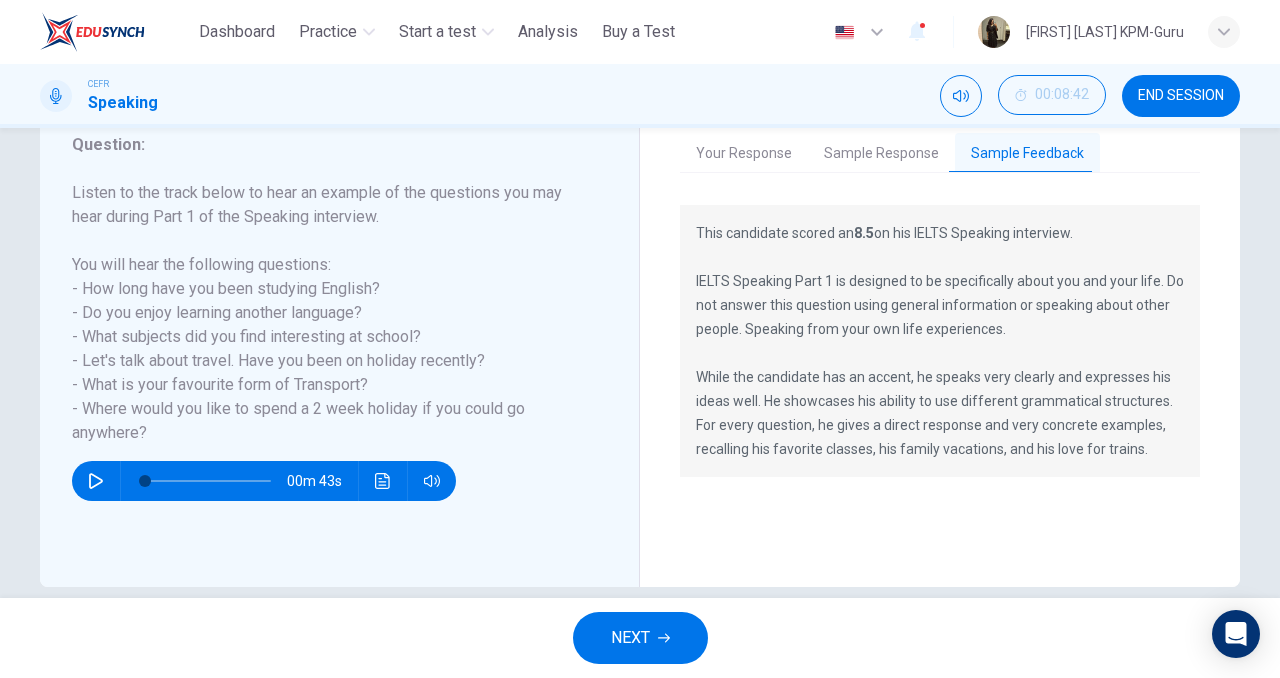 scroll, scrollTop: 279, scrollLeft: 0, axis: vertical 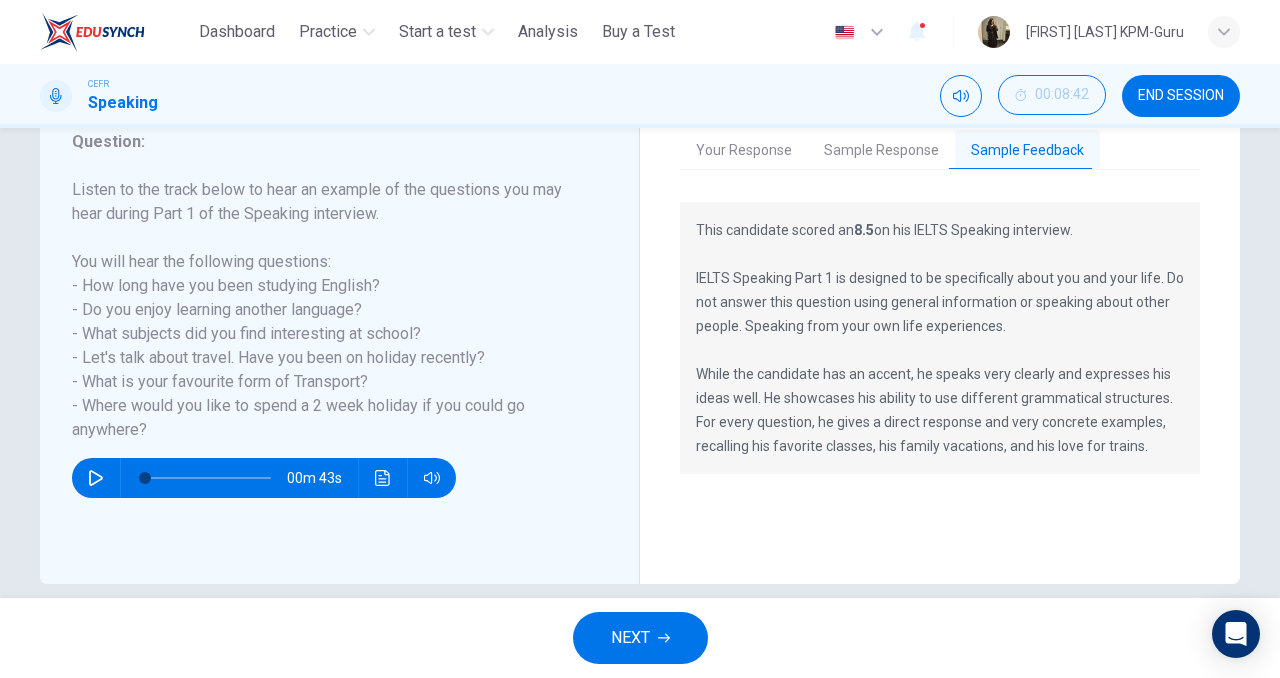 click on "NEXT" at bounding box center (640, 638) 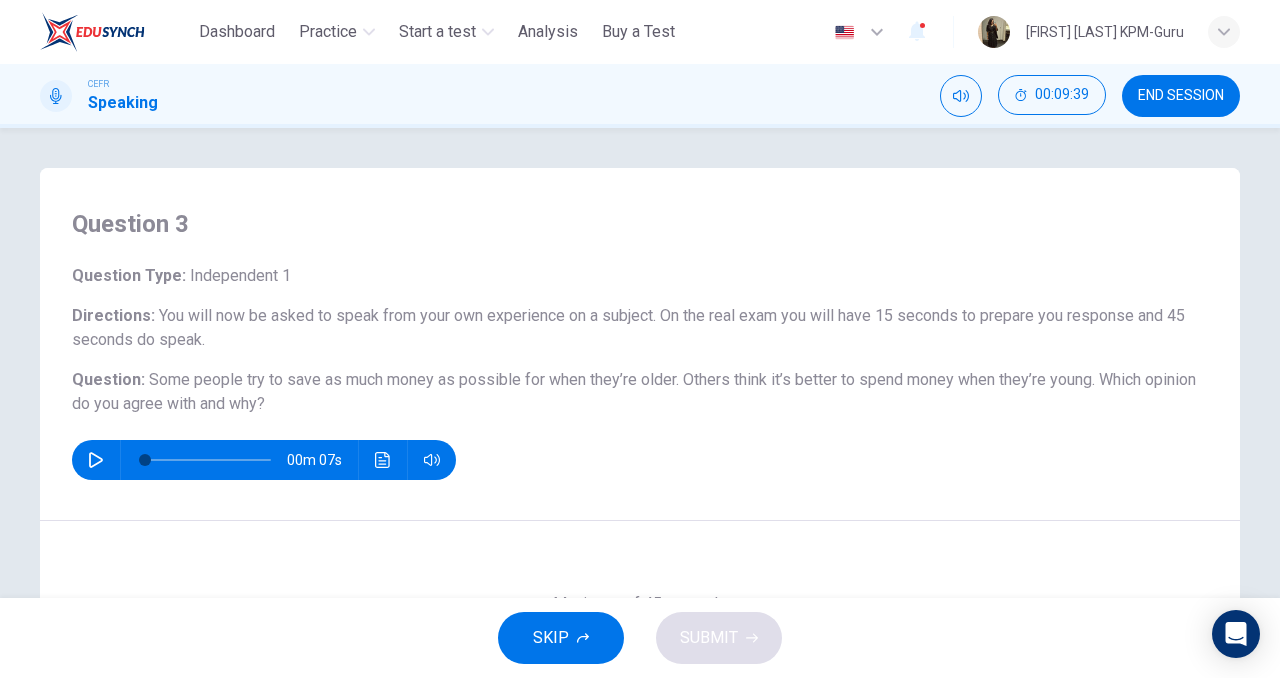 scroll, scrollTop: 305, scrollLeft: 0, axis: vertical 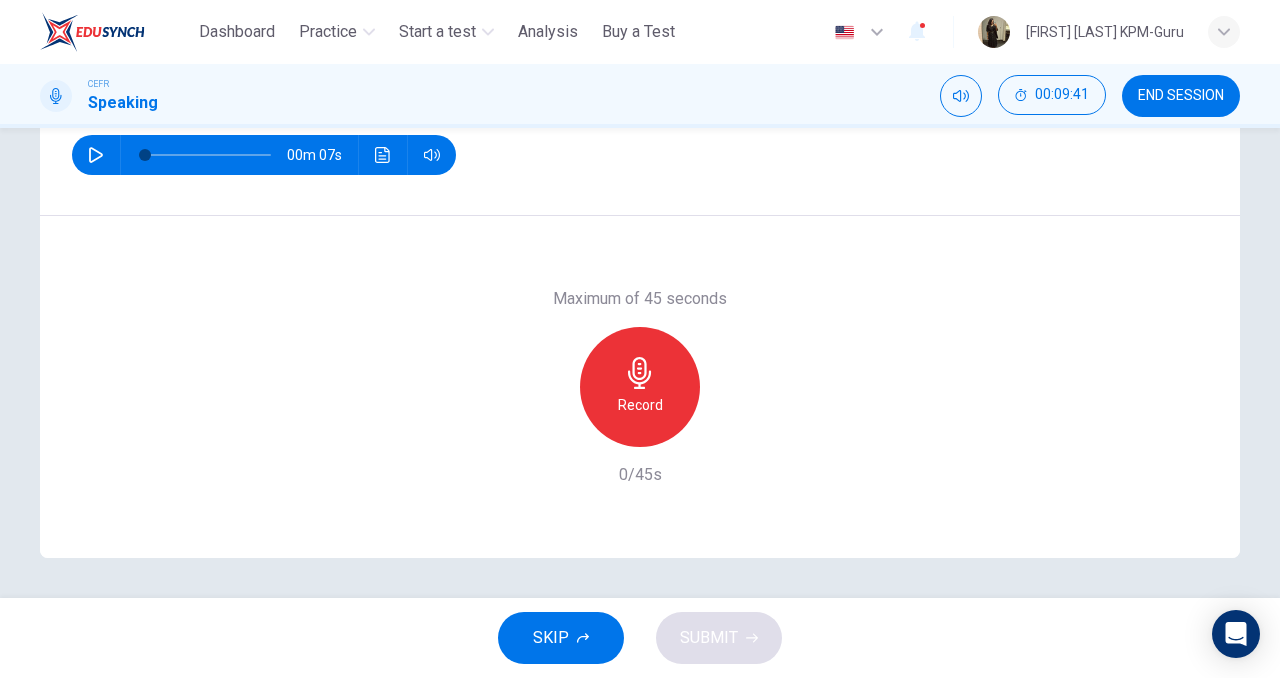click 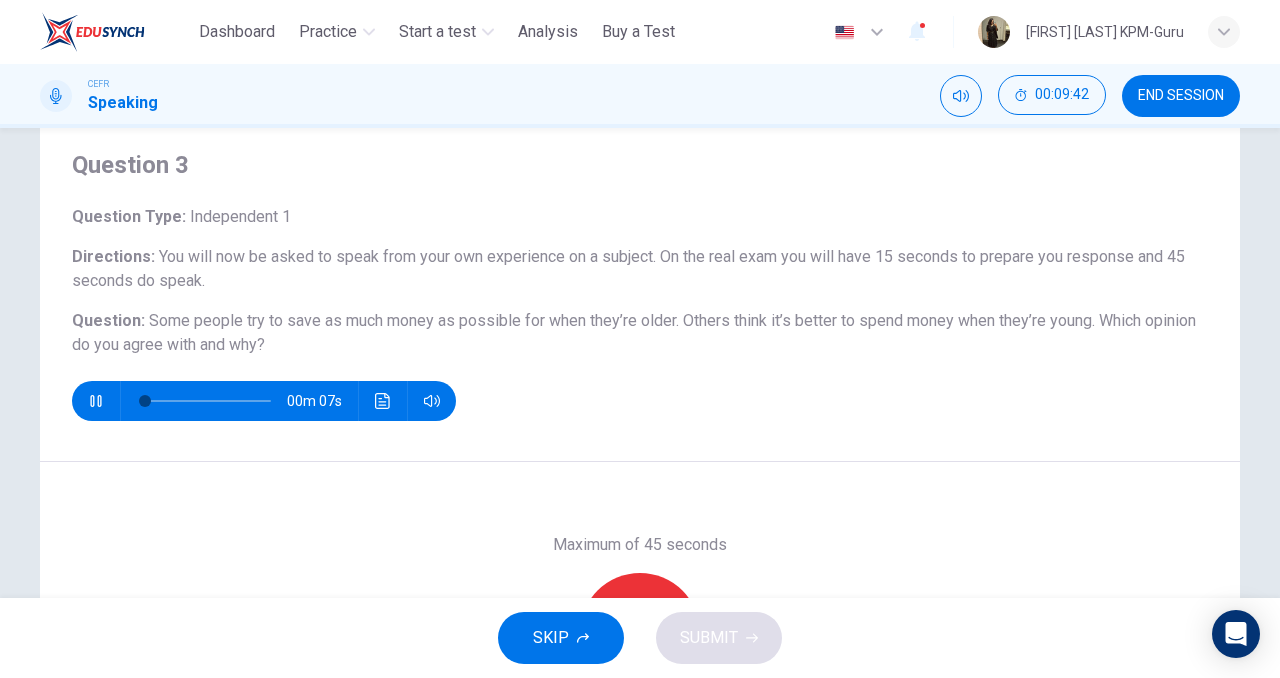 scroll, scrollTop: 56, scrollLeft: 0, axis: vertical 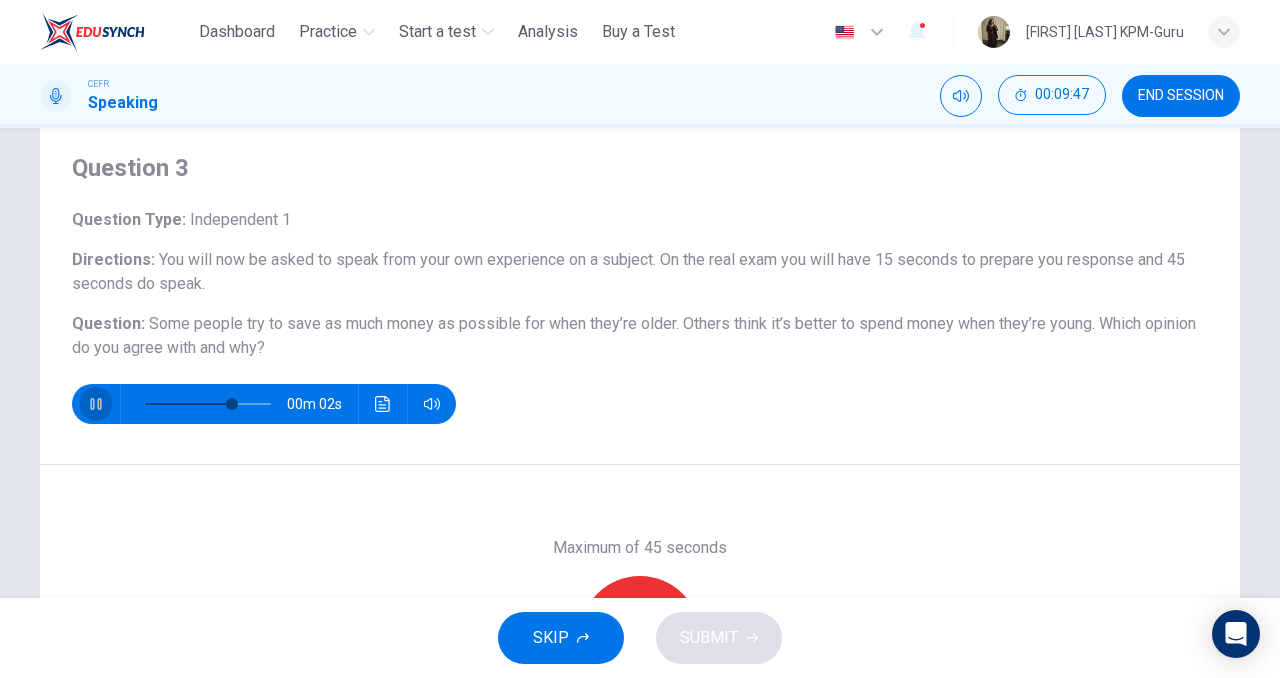 click 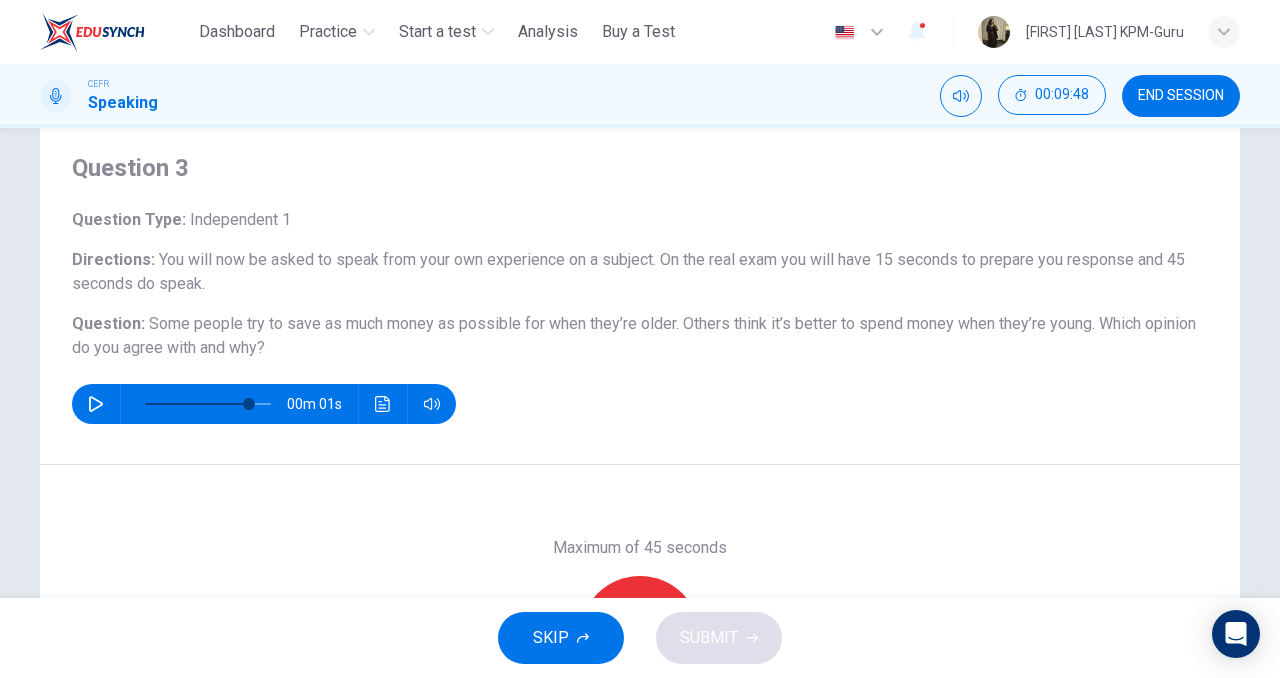 scroll, scrollTop: 305, scrollLeft: 0, axis: vertical 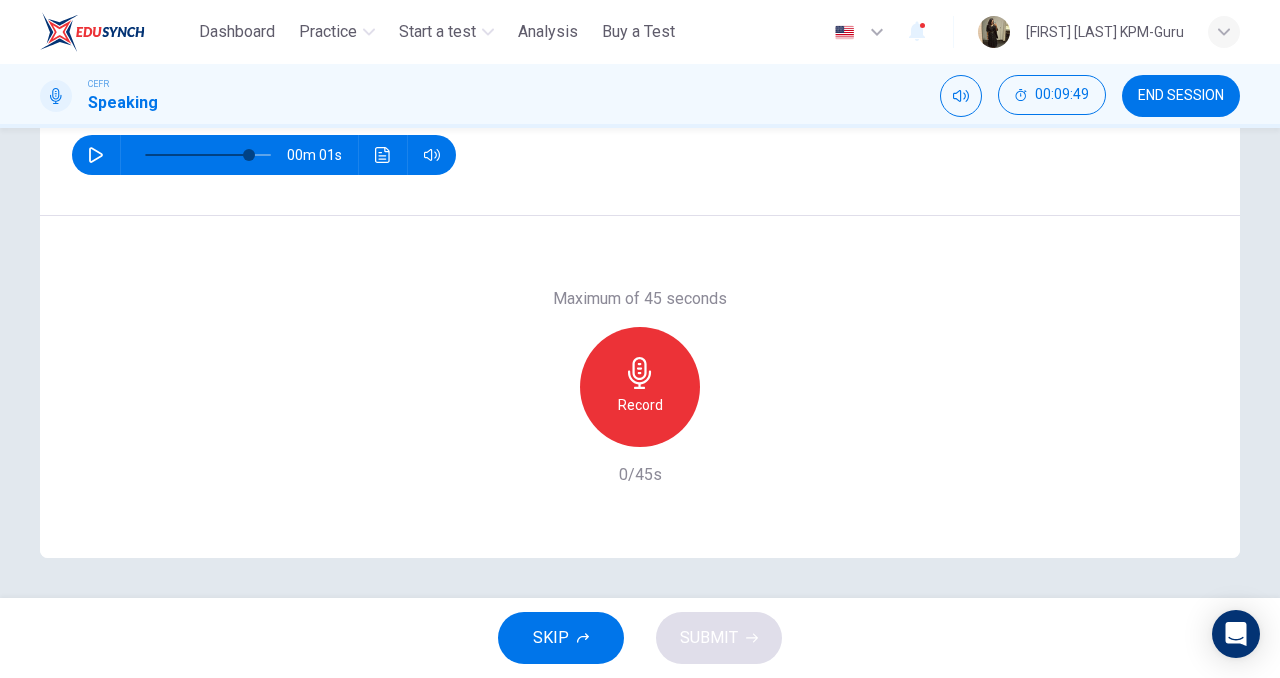 click on "Maximum of 45 seconds Record 0/45s" at bounding box center [640, 387] 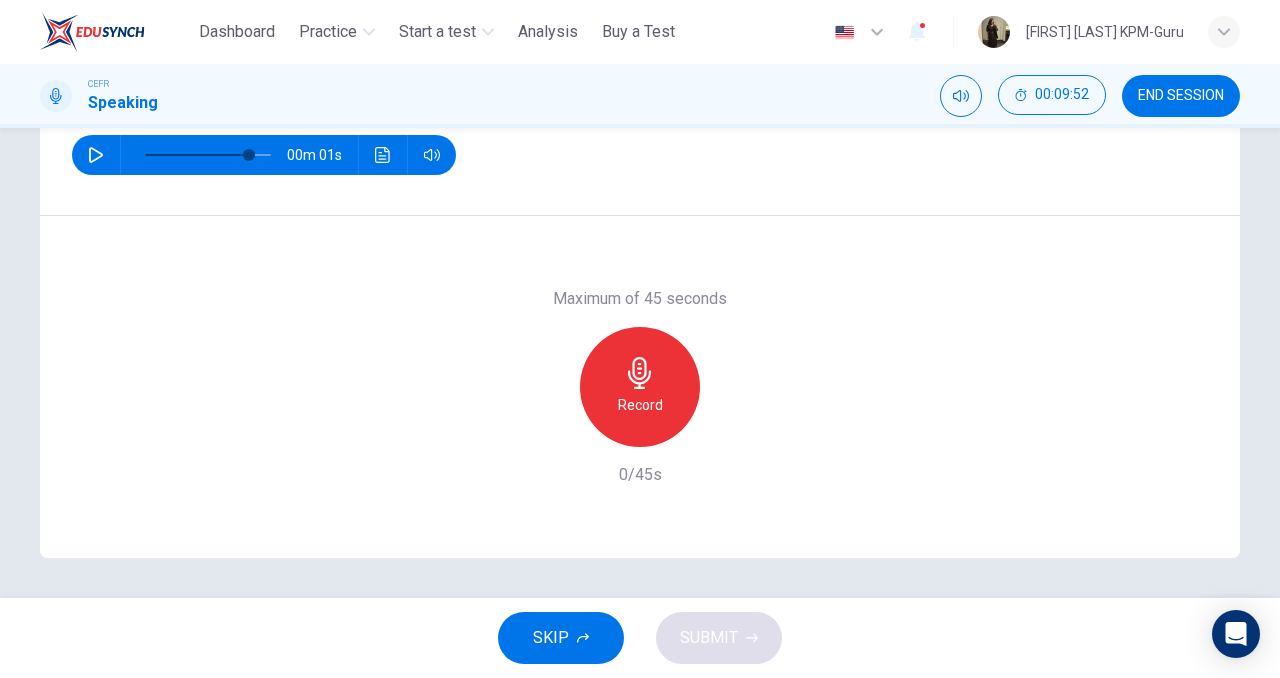 click 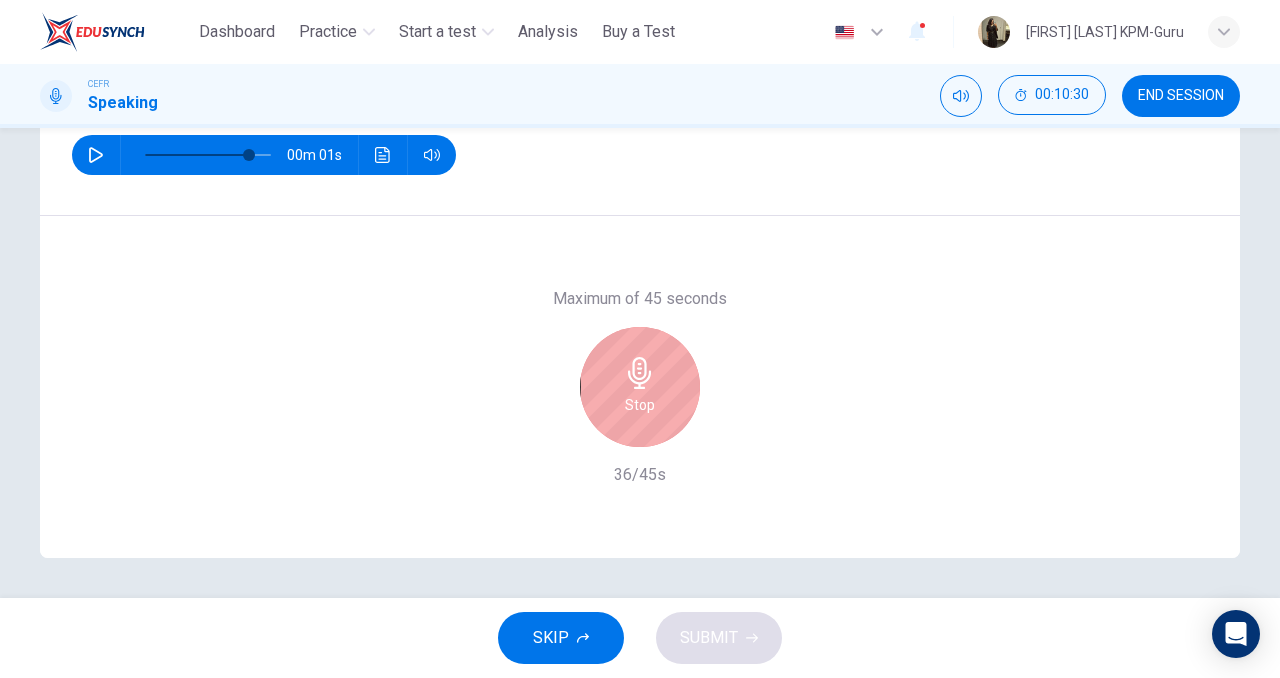 type on "**" 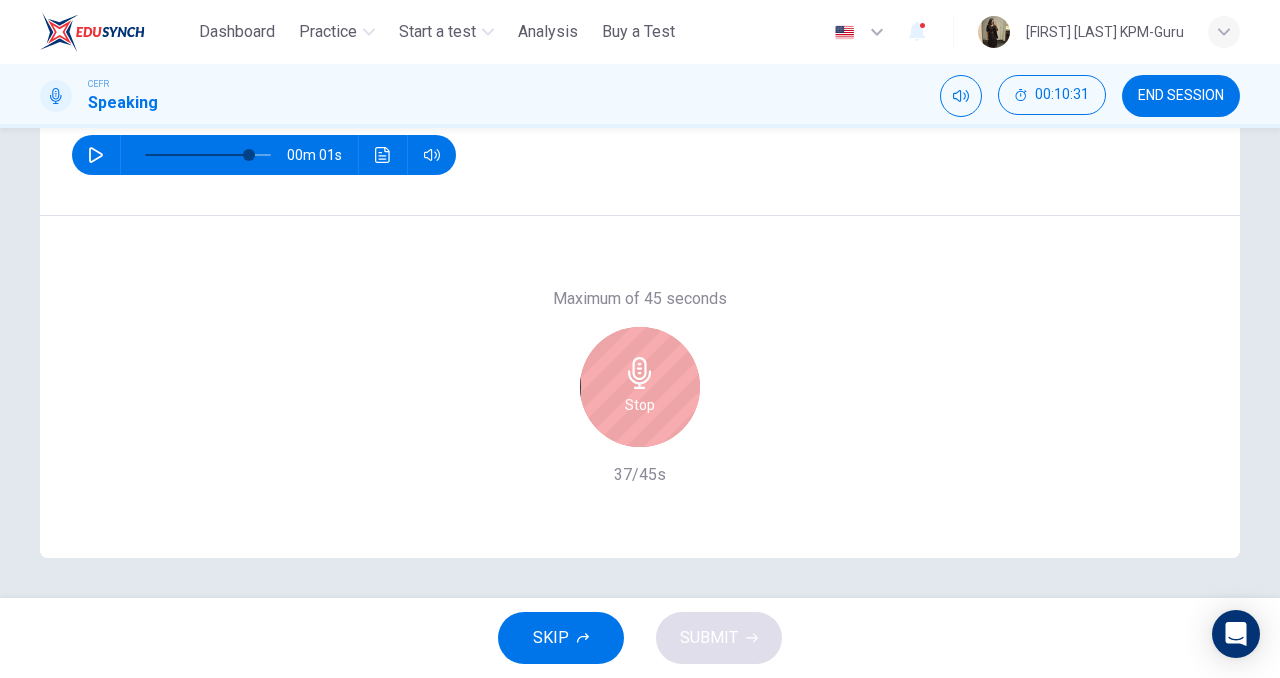 type 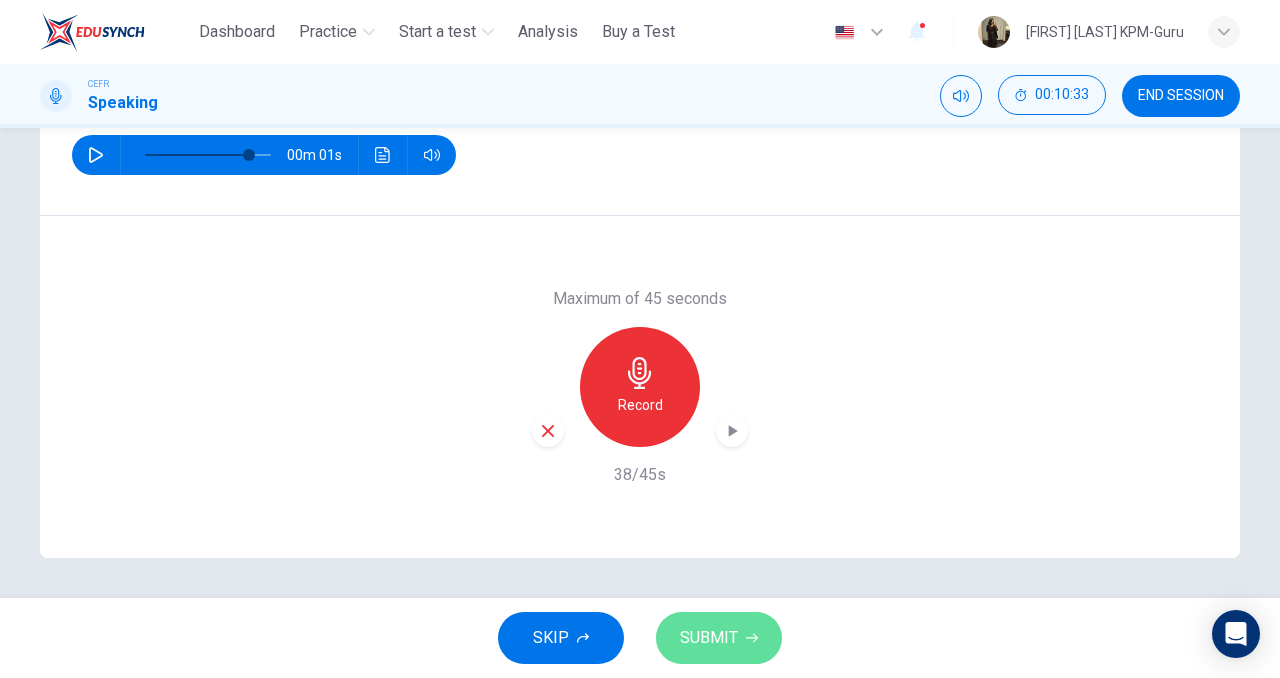 click on "SUBMIT" at bounding box center [719, 638] 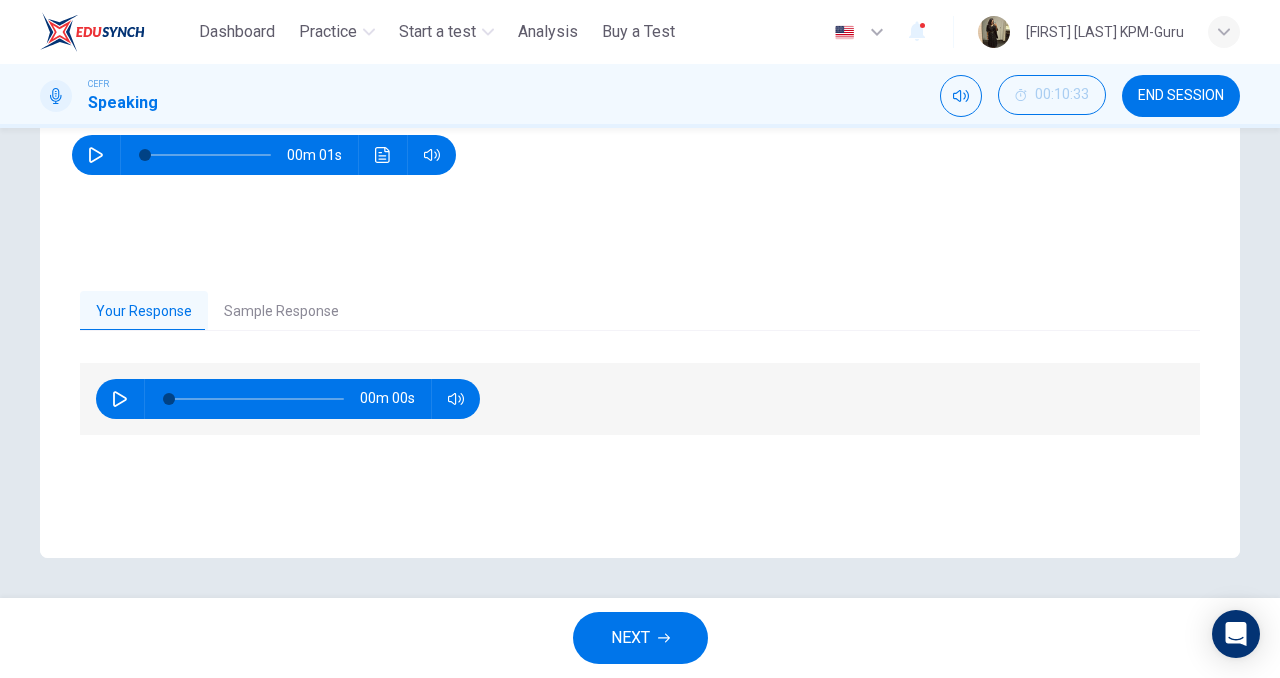 type on "*" 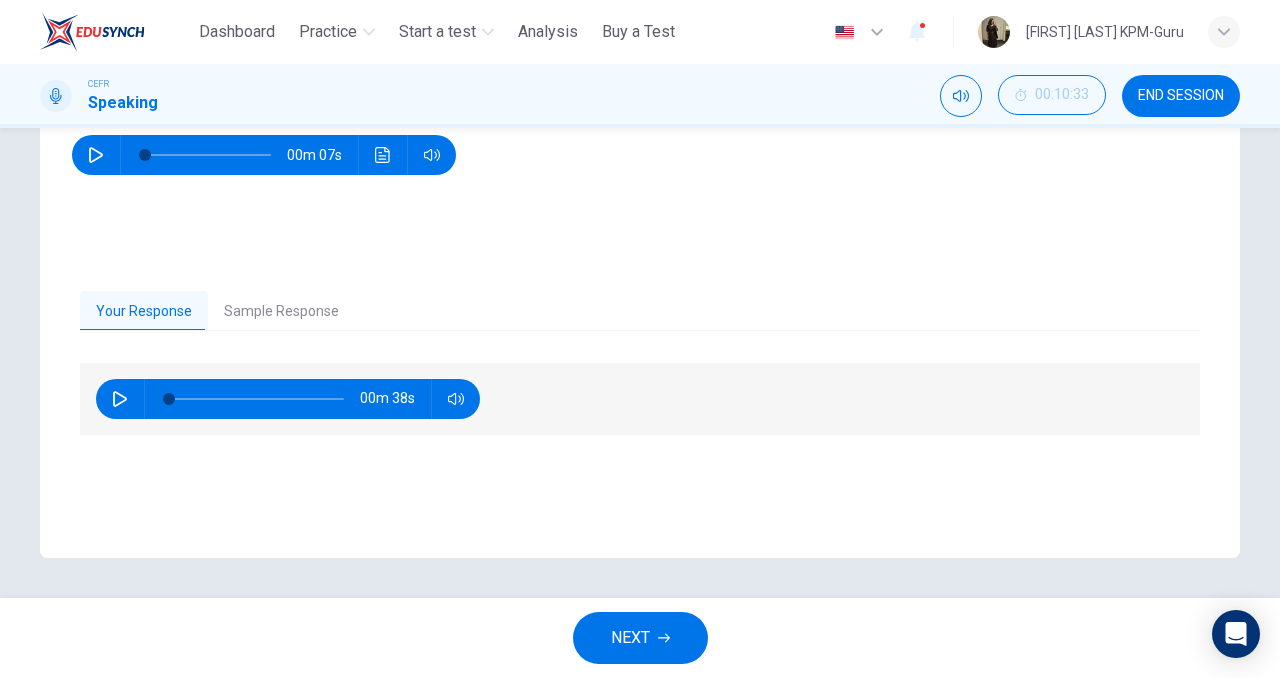 click on "NEXT" at bounding box center (630, 638) 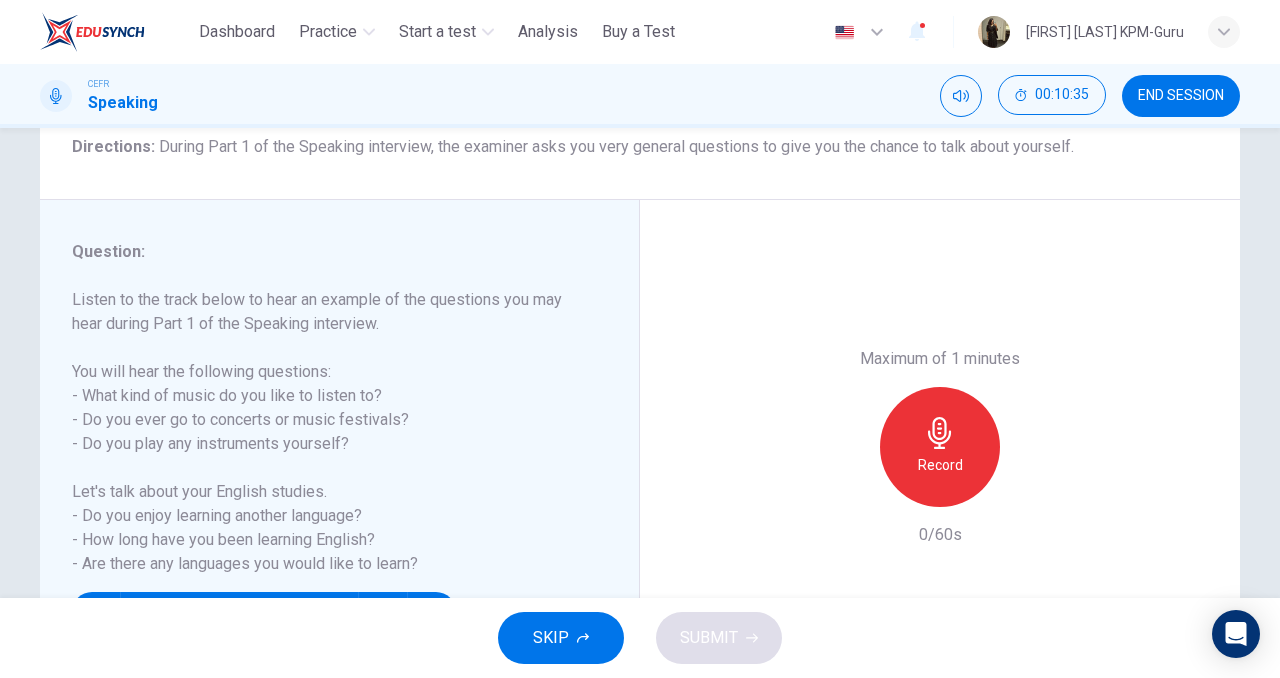 scroll, scrollTop: 204, scrollLeft: 0, axis: vertical 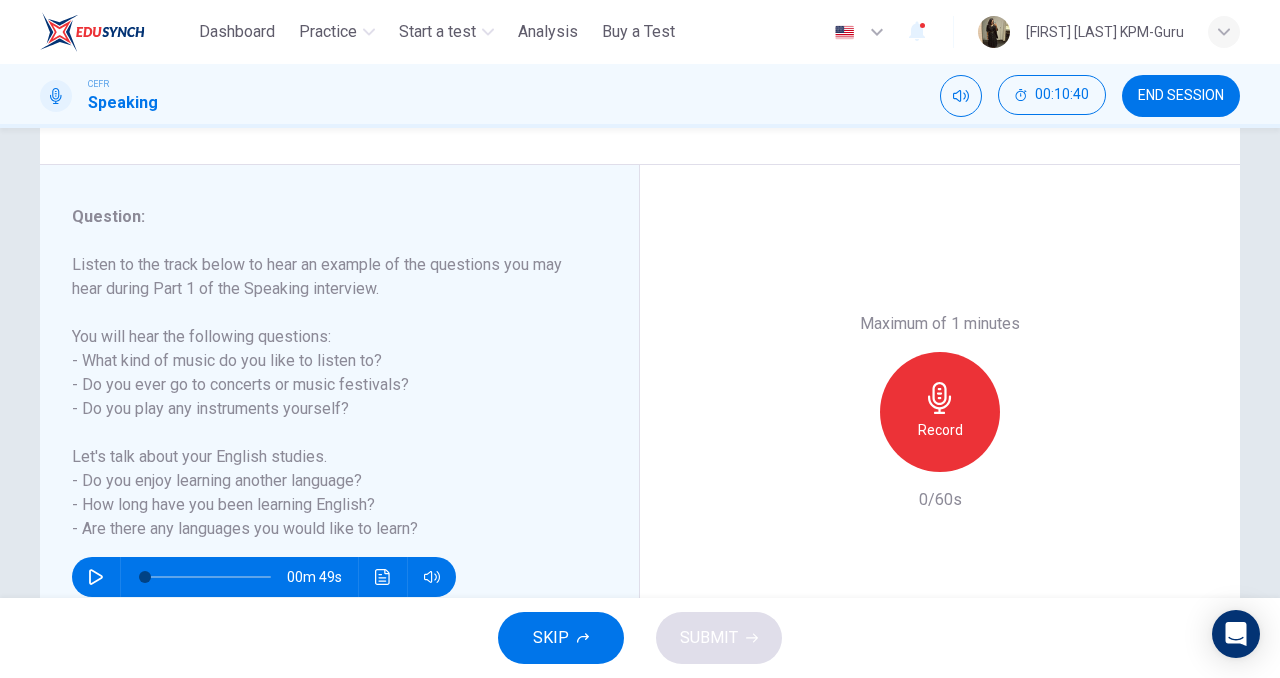 click on "END SESSION" at bounding box center [1181, 96] 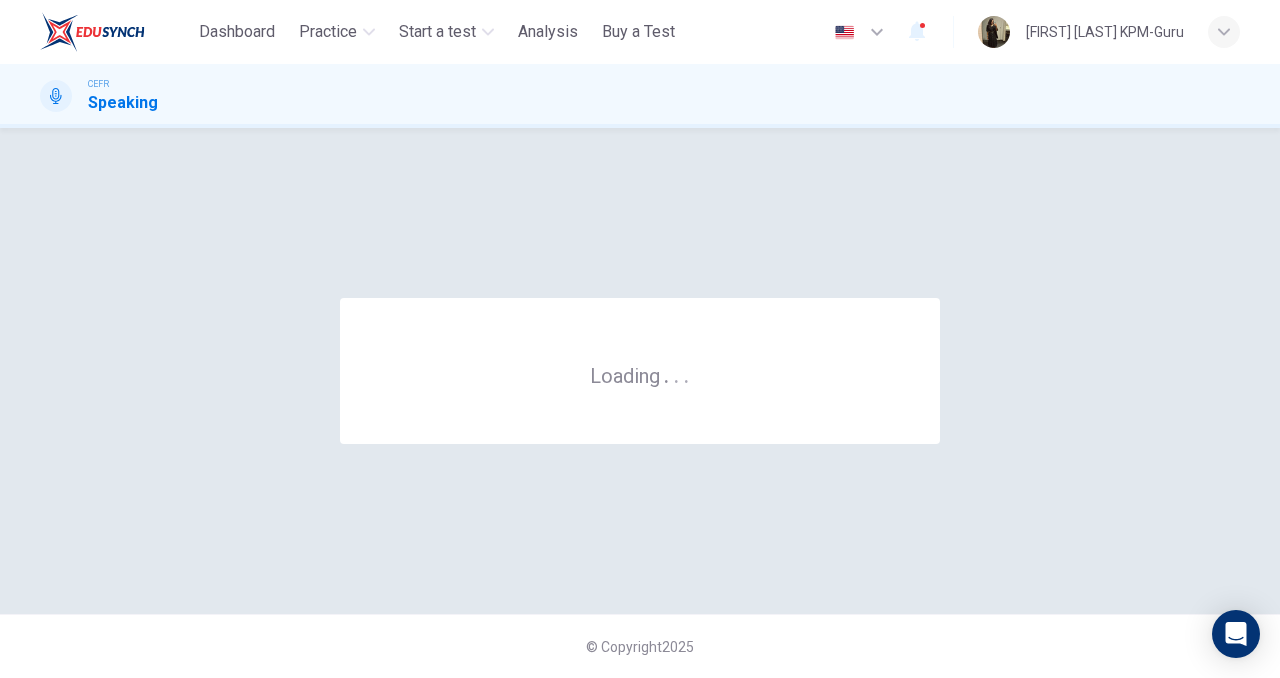 scroll, scrollTop: 0, scrollLeft: 0, axis: both 